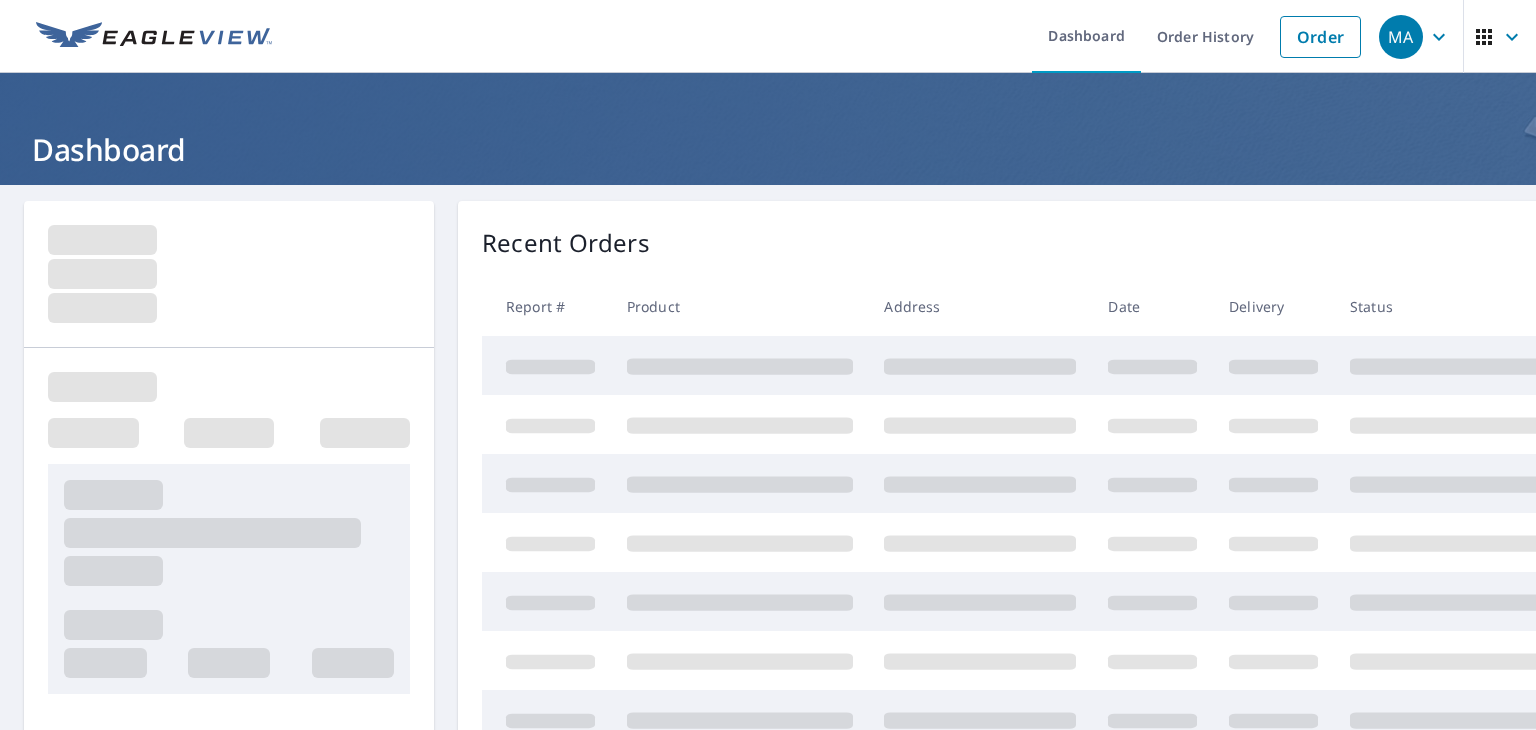 scroll, scrollTop: 0, scrollLeft: 0, axis: both 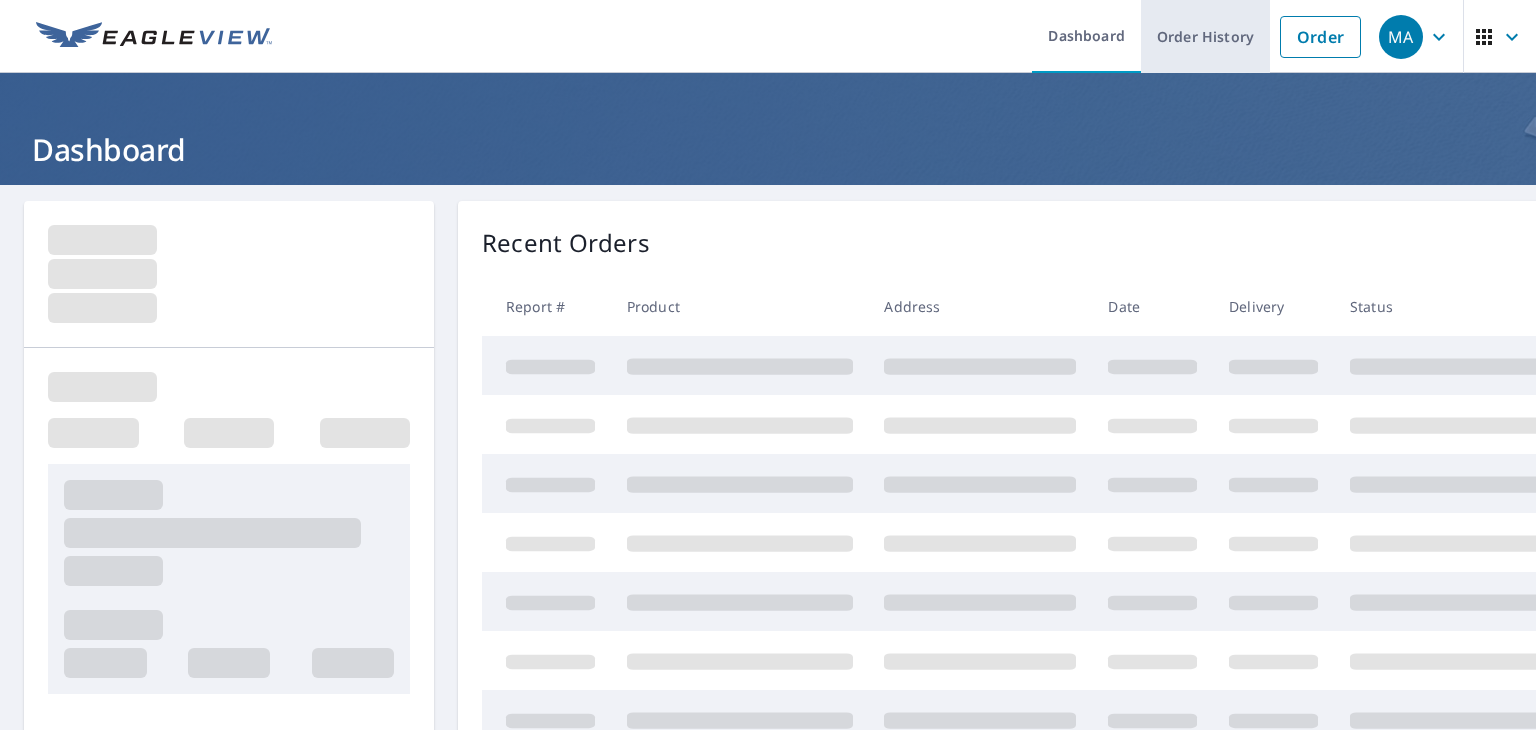 click on "Order History" at bounding box center (1205, 36) 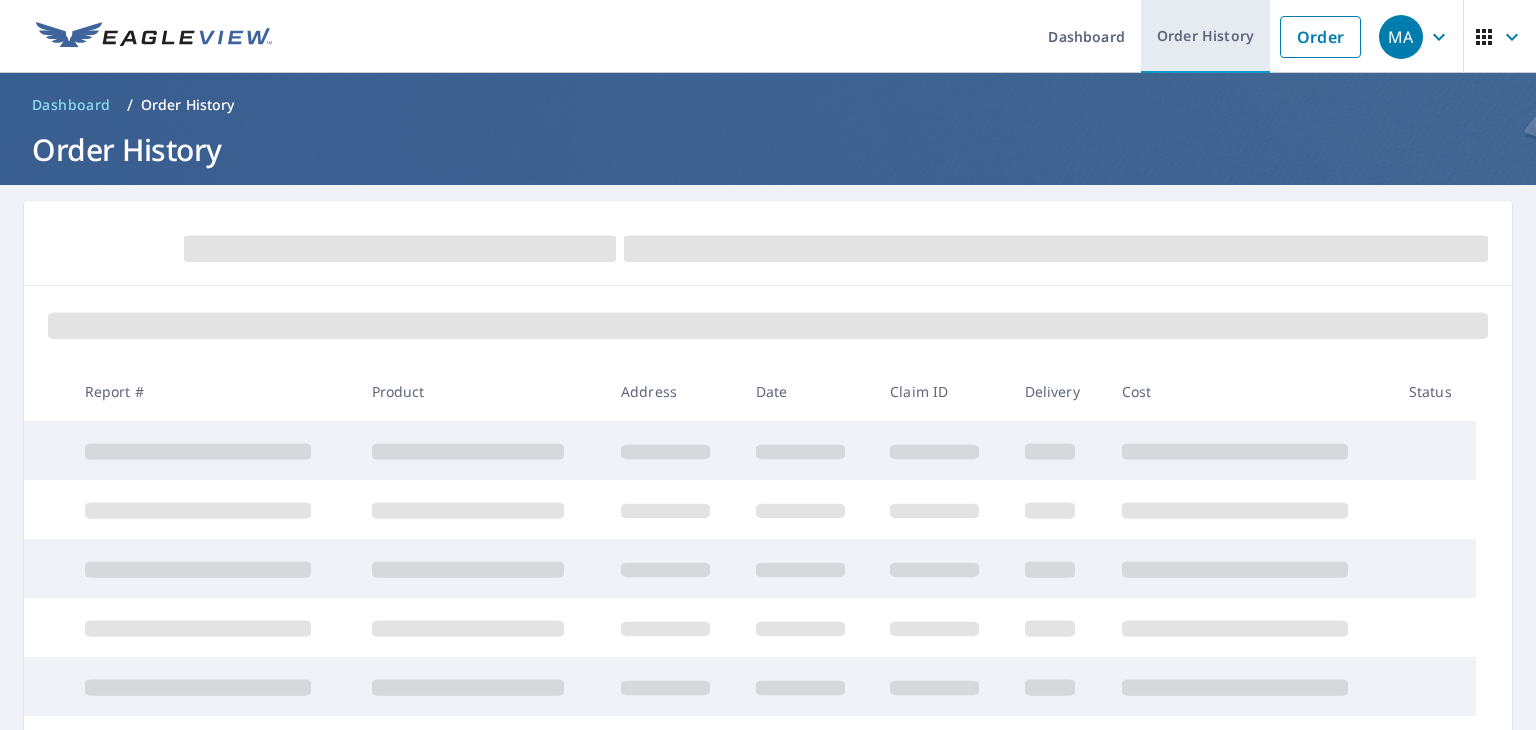 click on "Order History" at bounding box center [1205, 36] 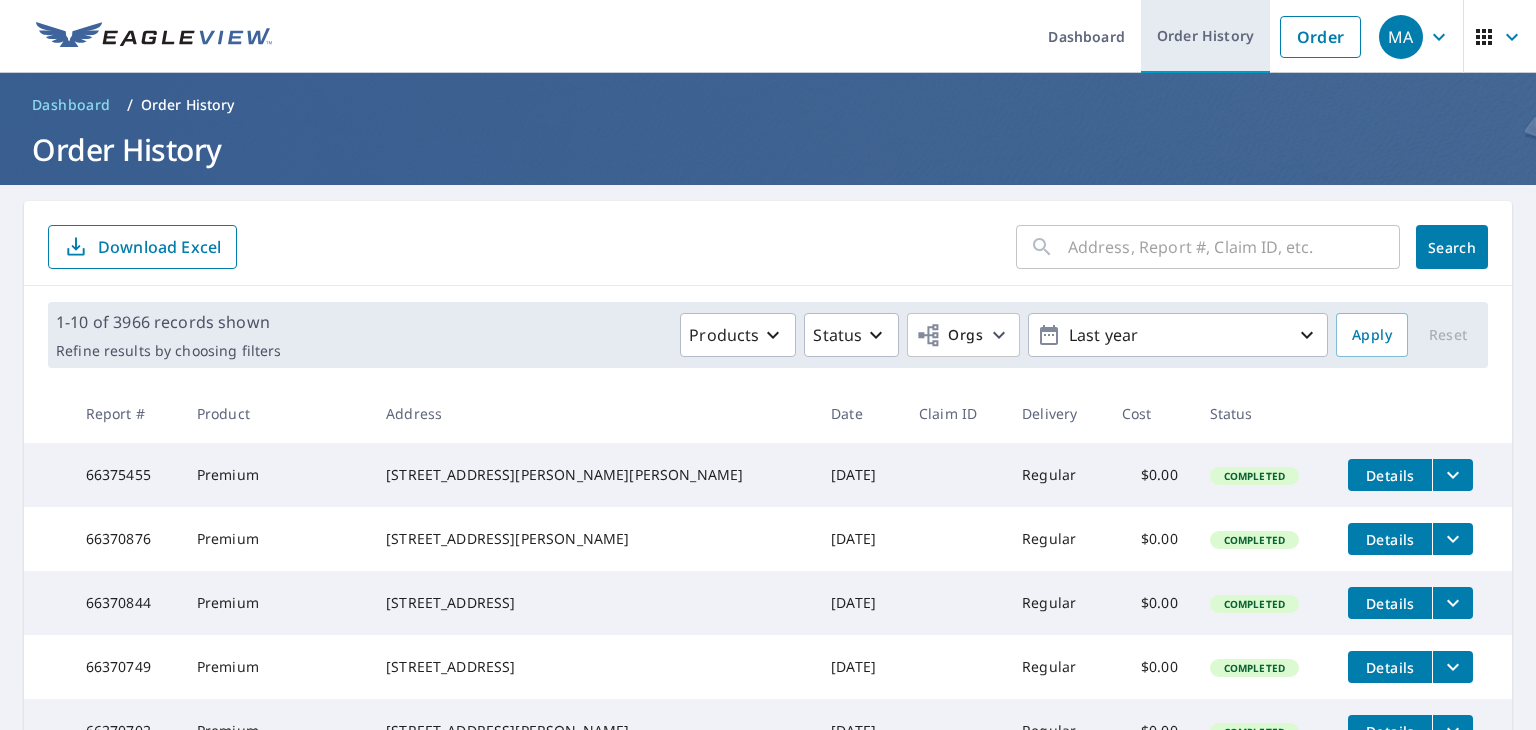click on "Order History" at bounding box center [1205, 36] 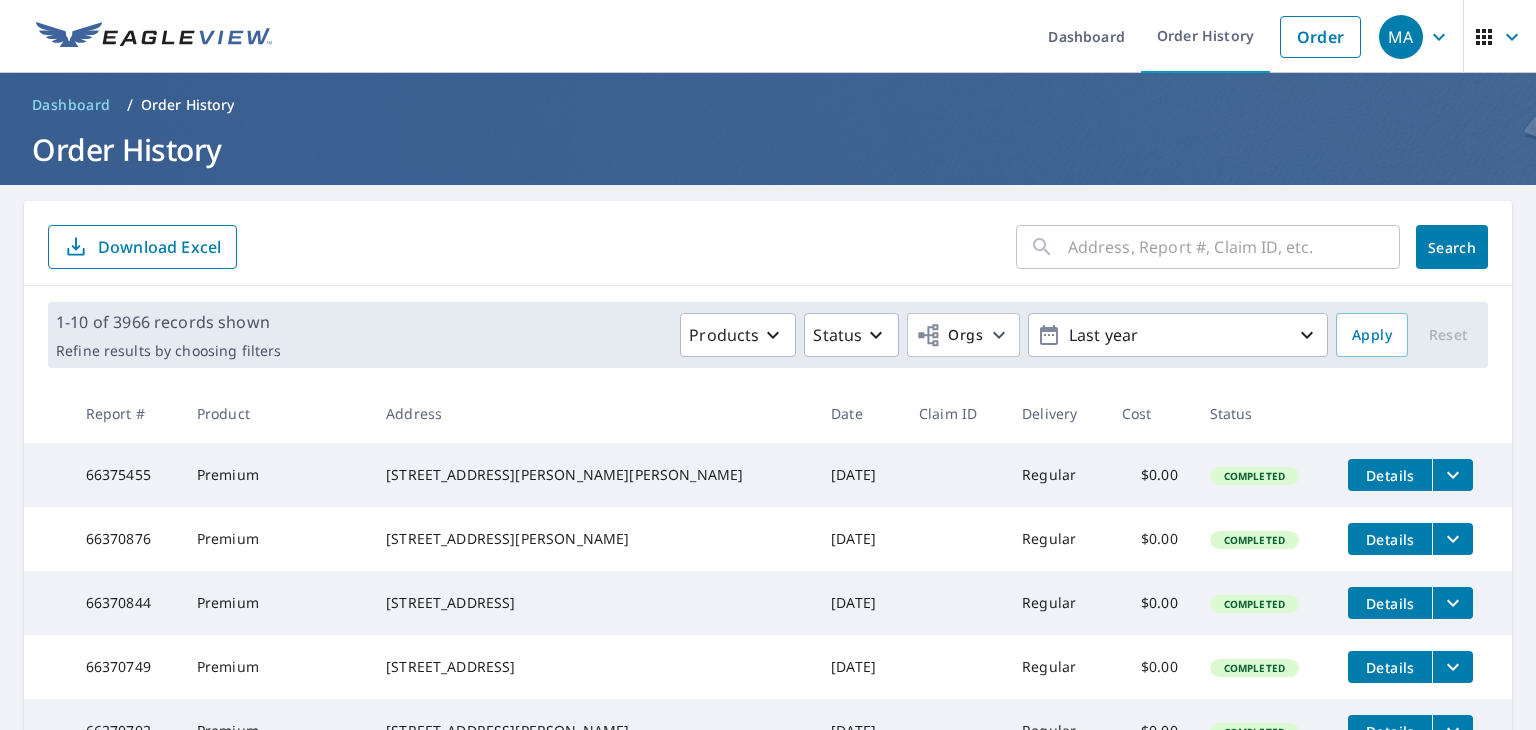 click at bounding box center [1234, 247] 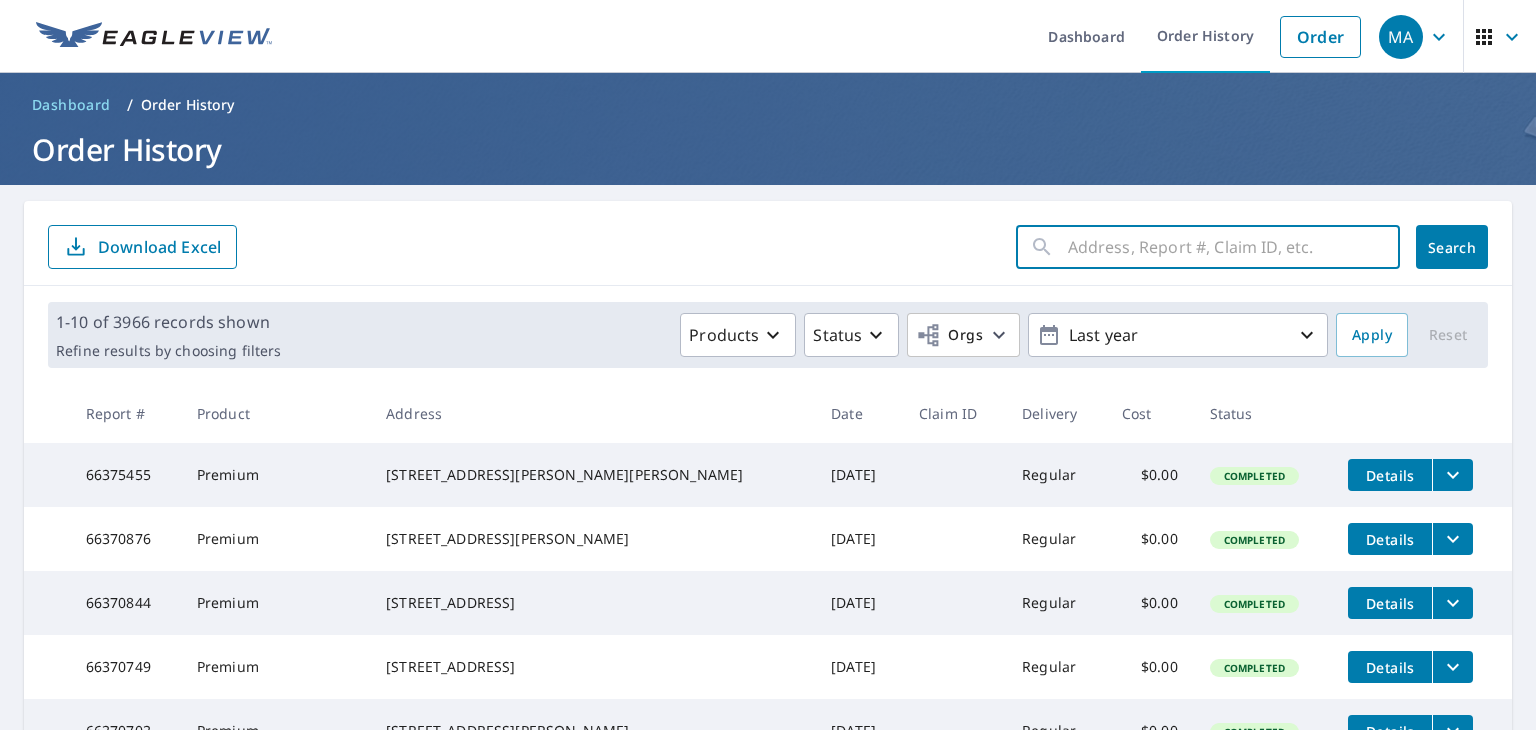 paste on "[STREET_ADDRESS]" 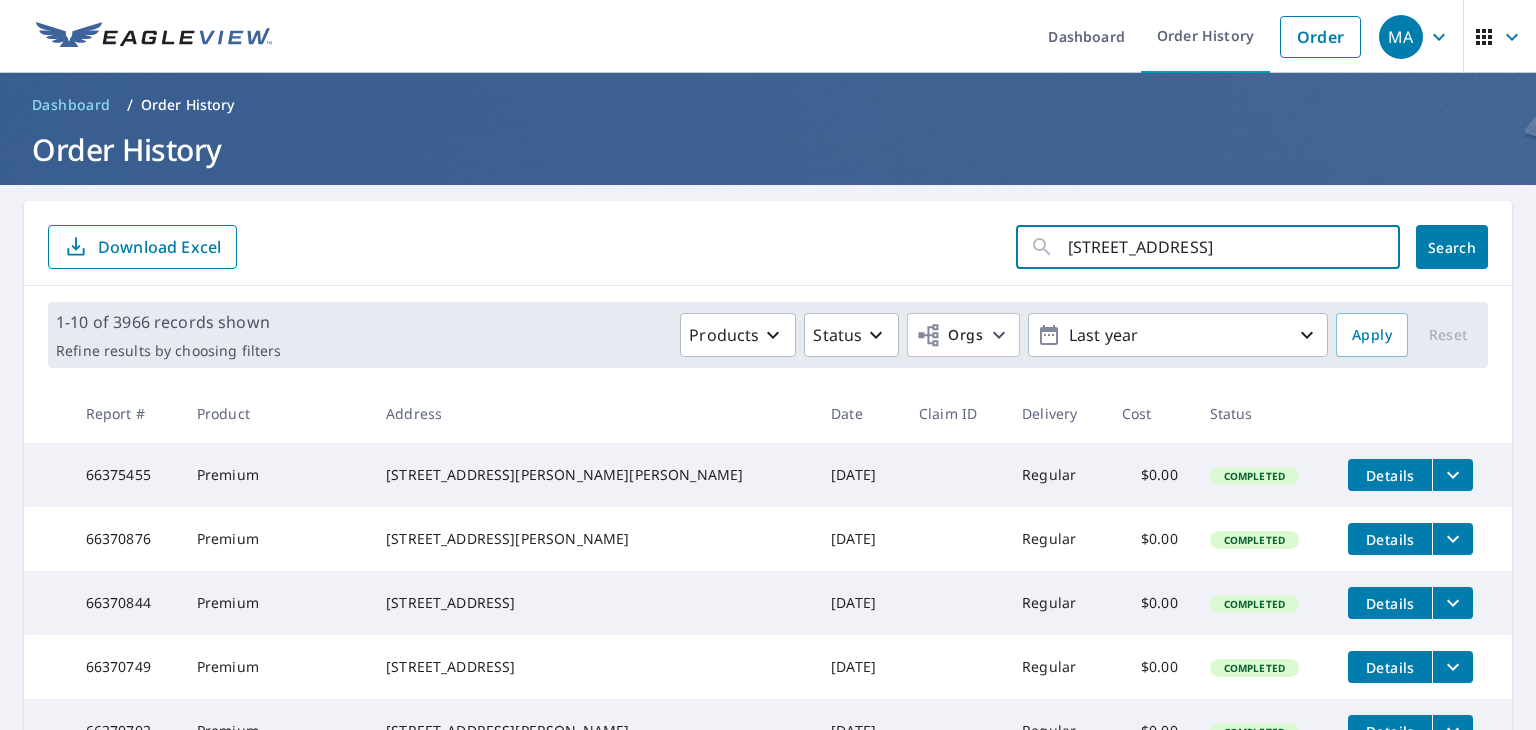 scroll, scrollTop: 0, scrollLeft: 18, axis: horizontal 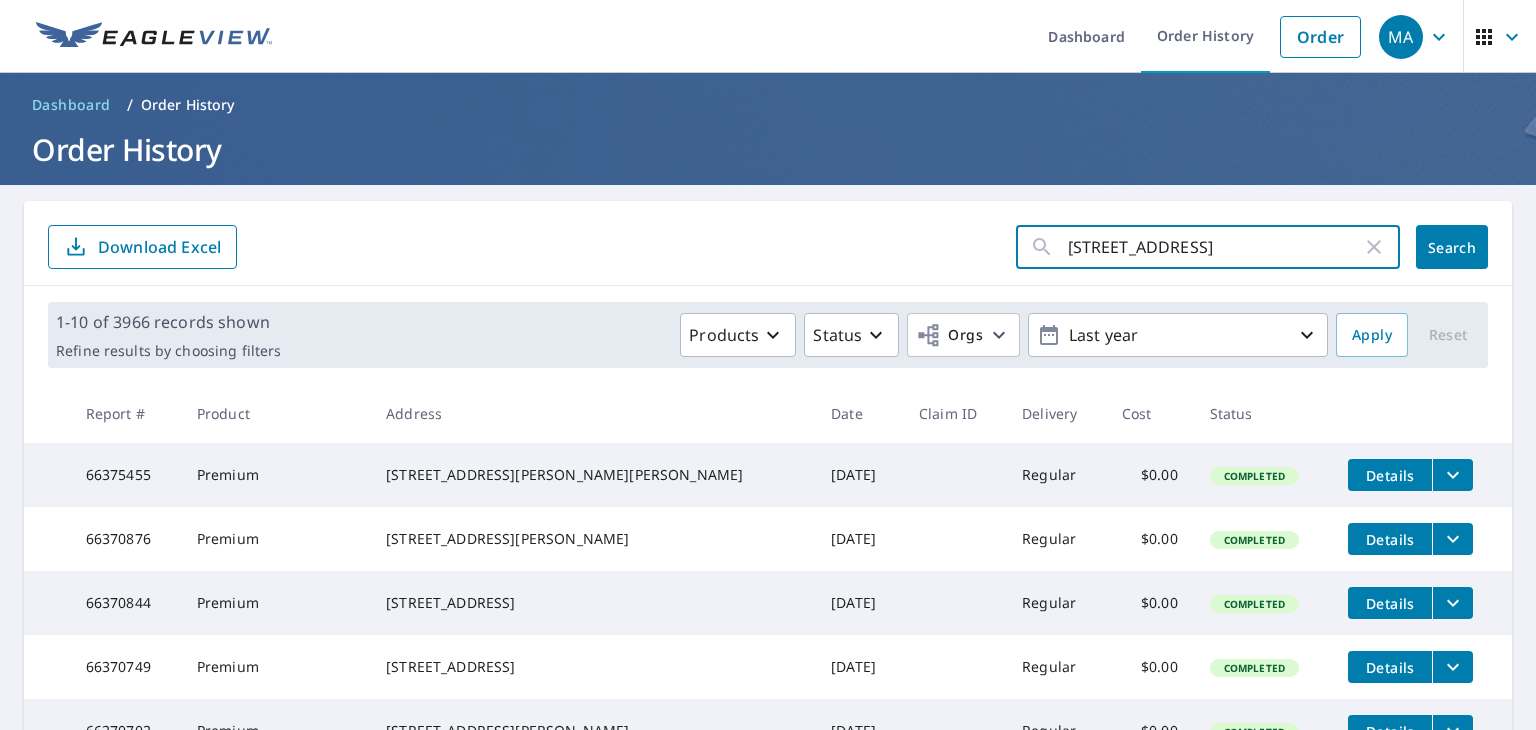 type on "[STREET_ADDRESS]" 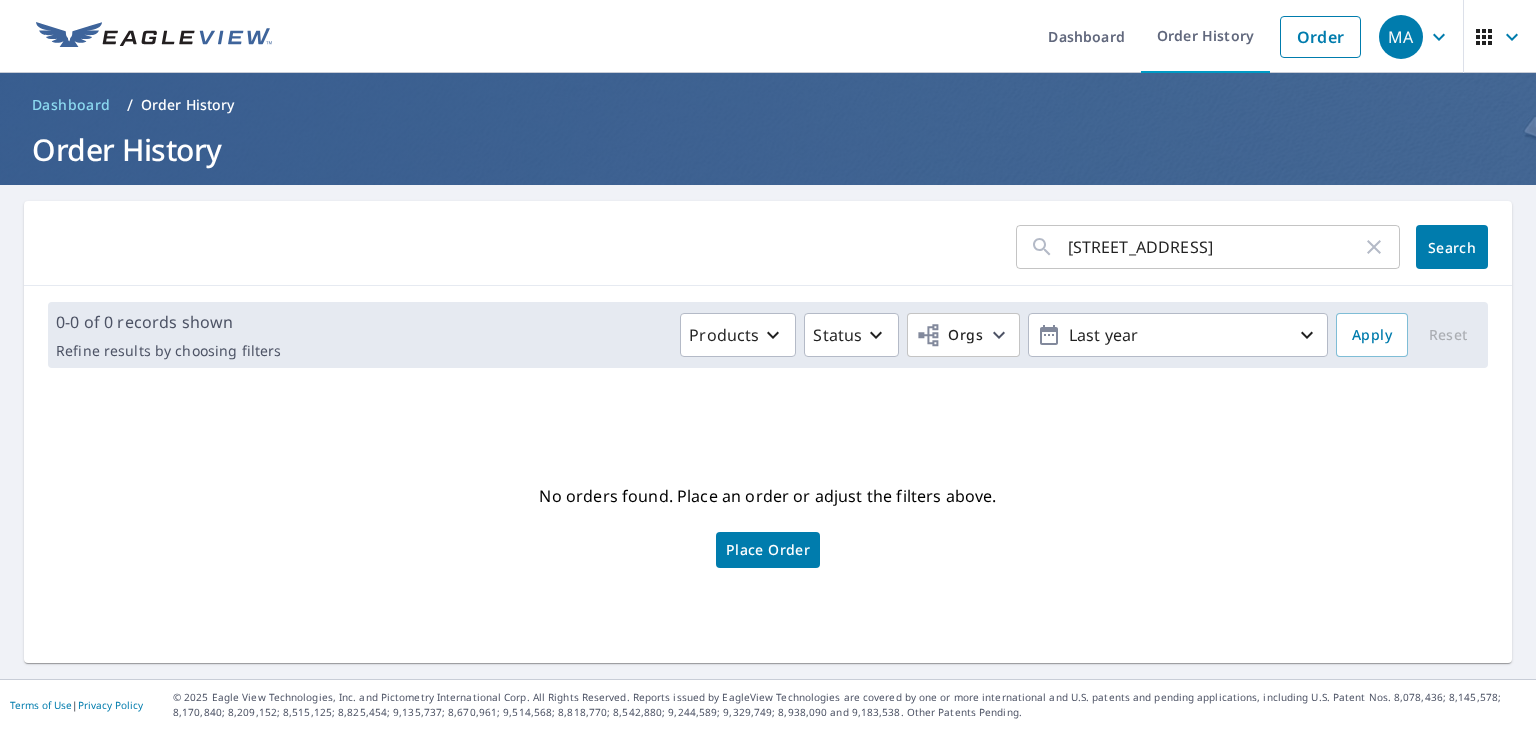 click on "Place Order" at bounding box center [768, 550] 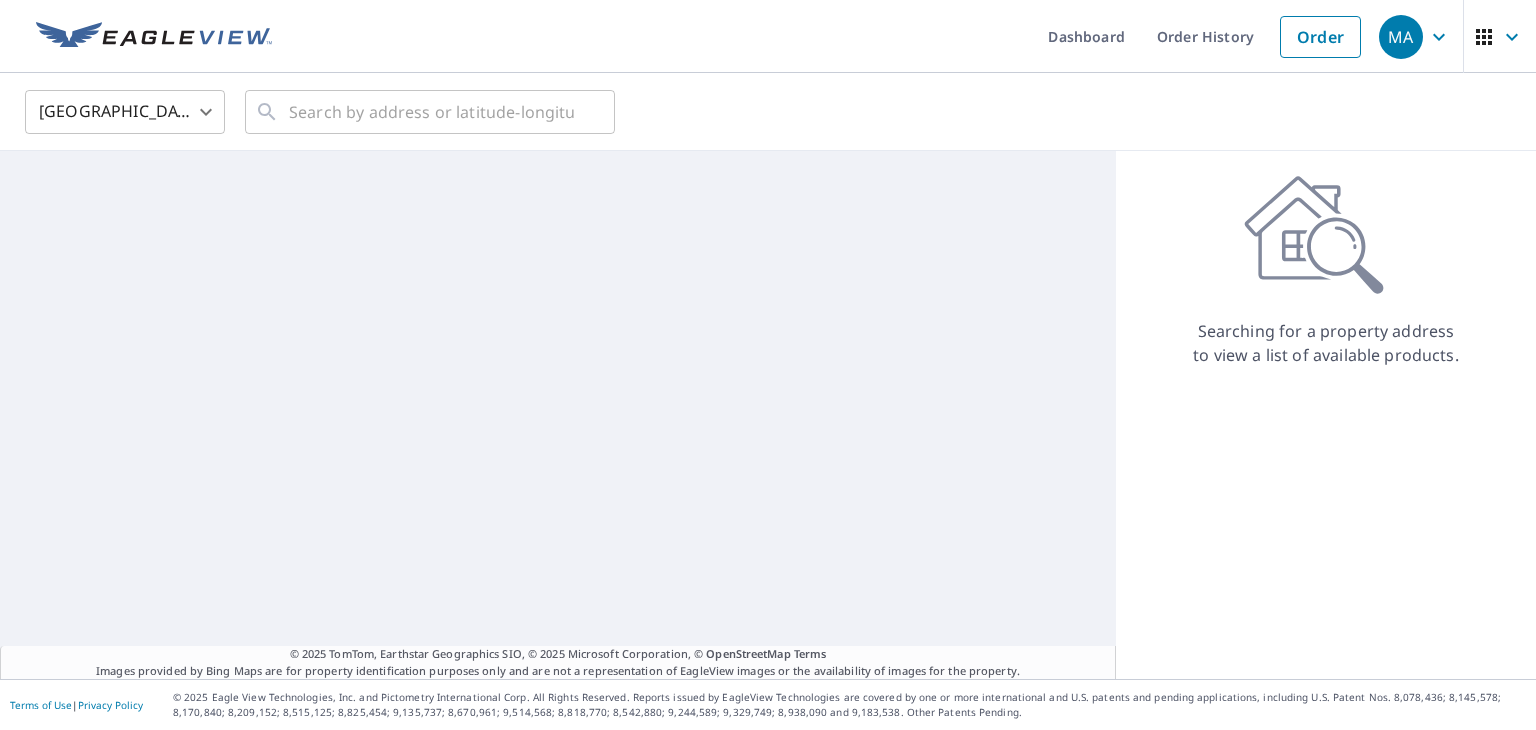 scroll, scrollTop: 0, scrollLeft: 0, axis: both 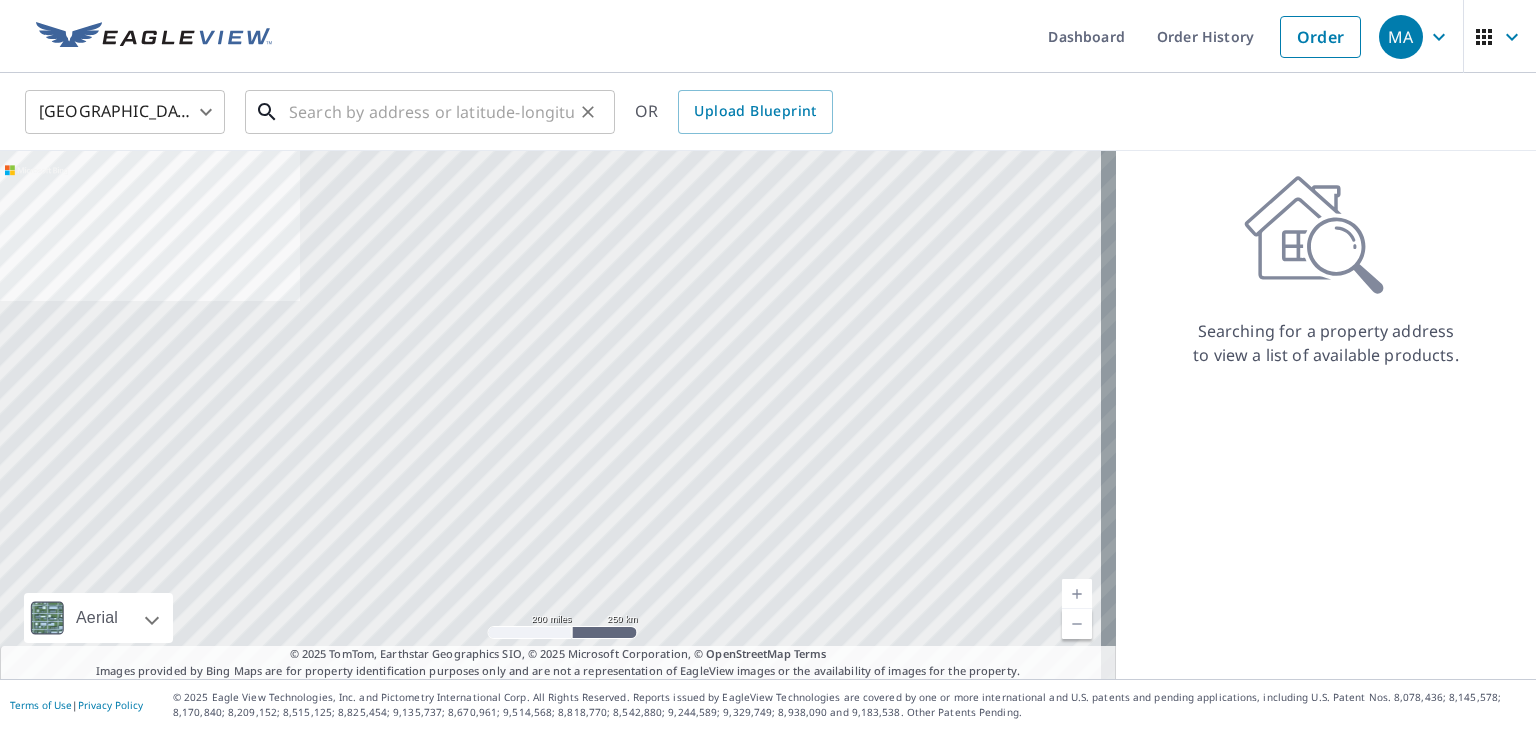 click at bounding box center [431, 112] 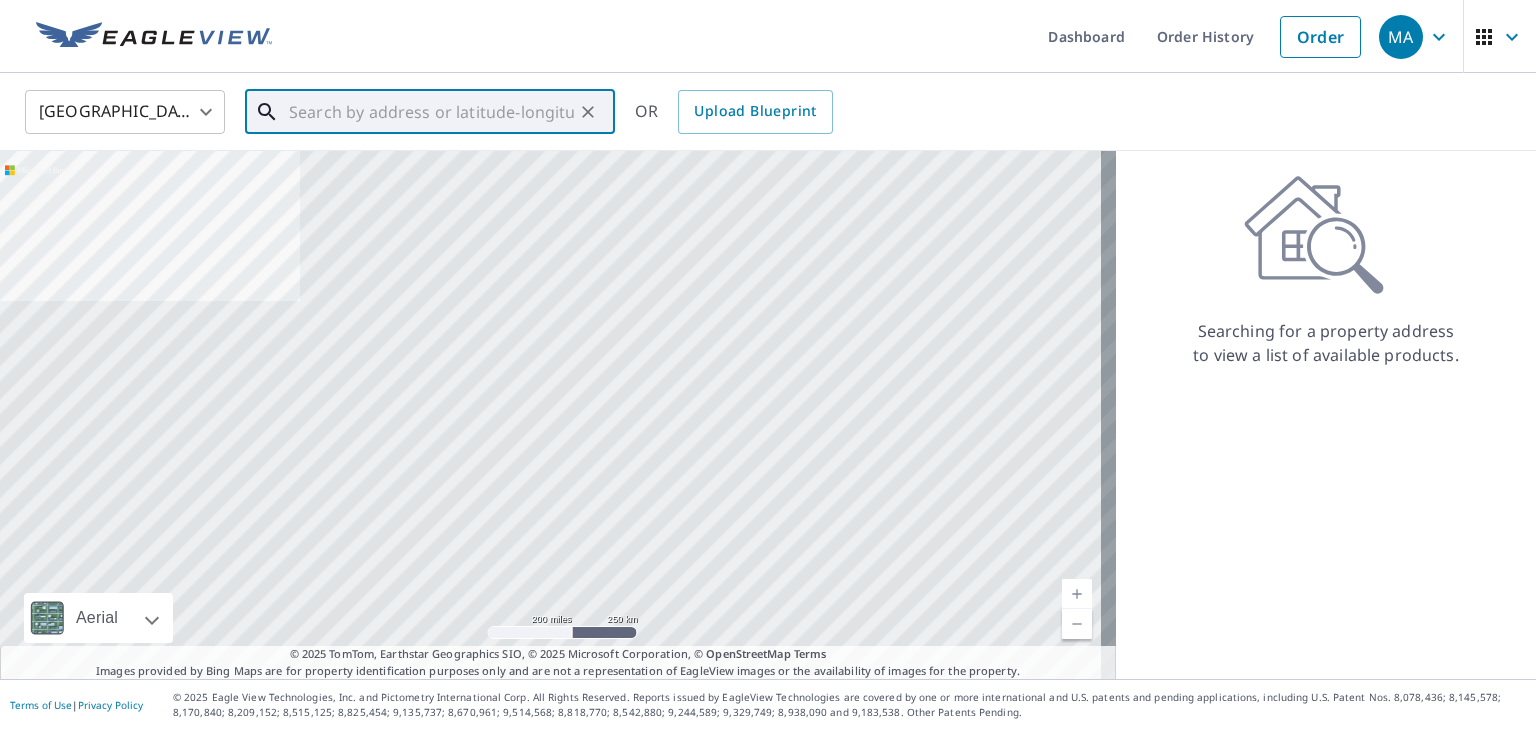 paste on "[STREET_ADDRESS]" 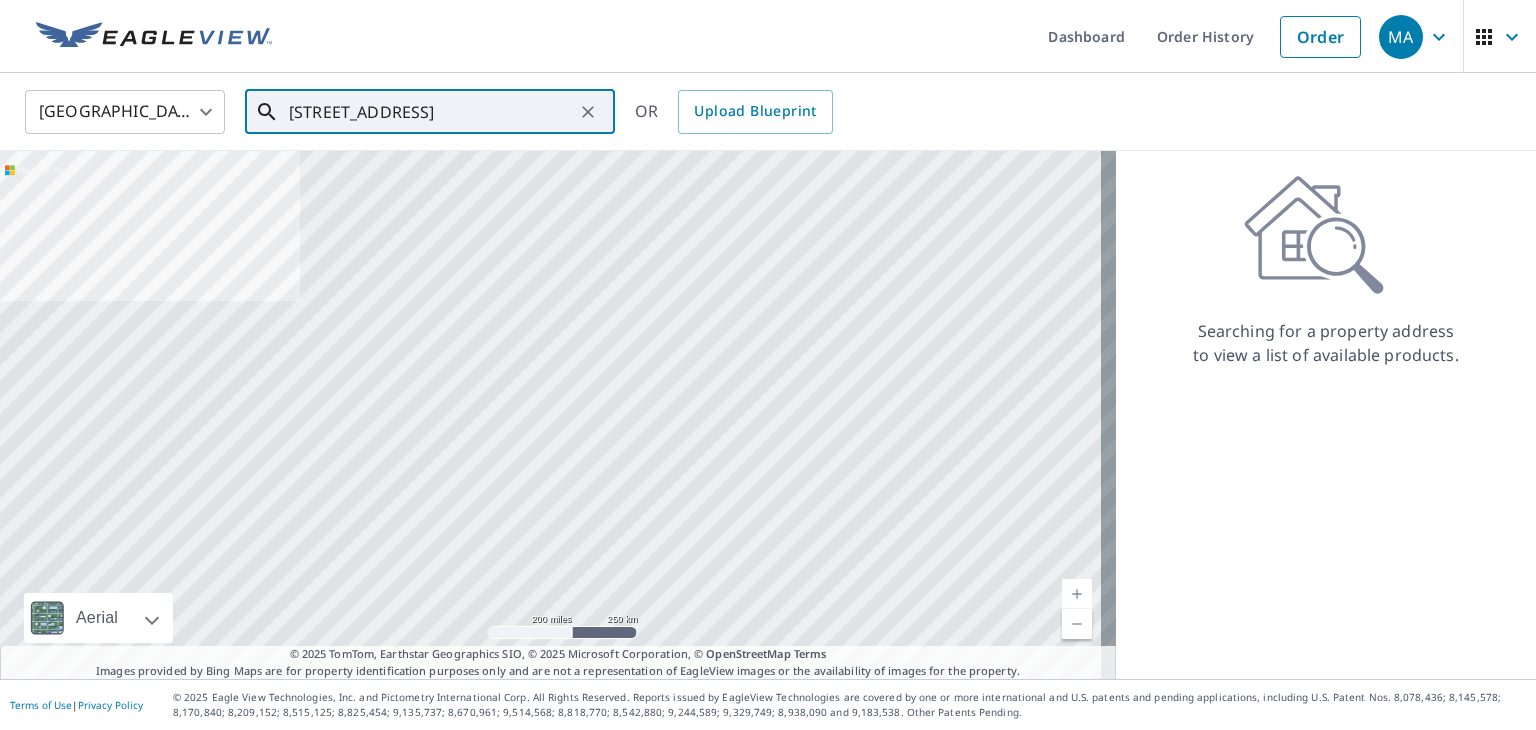 scroll, scrollTop: 0, scrollLeft: 28, axis: horizontal 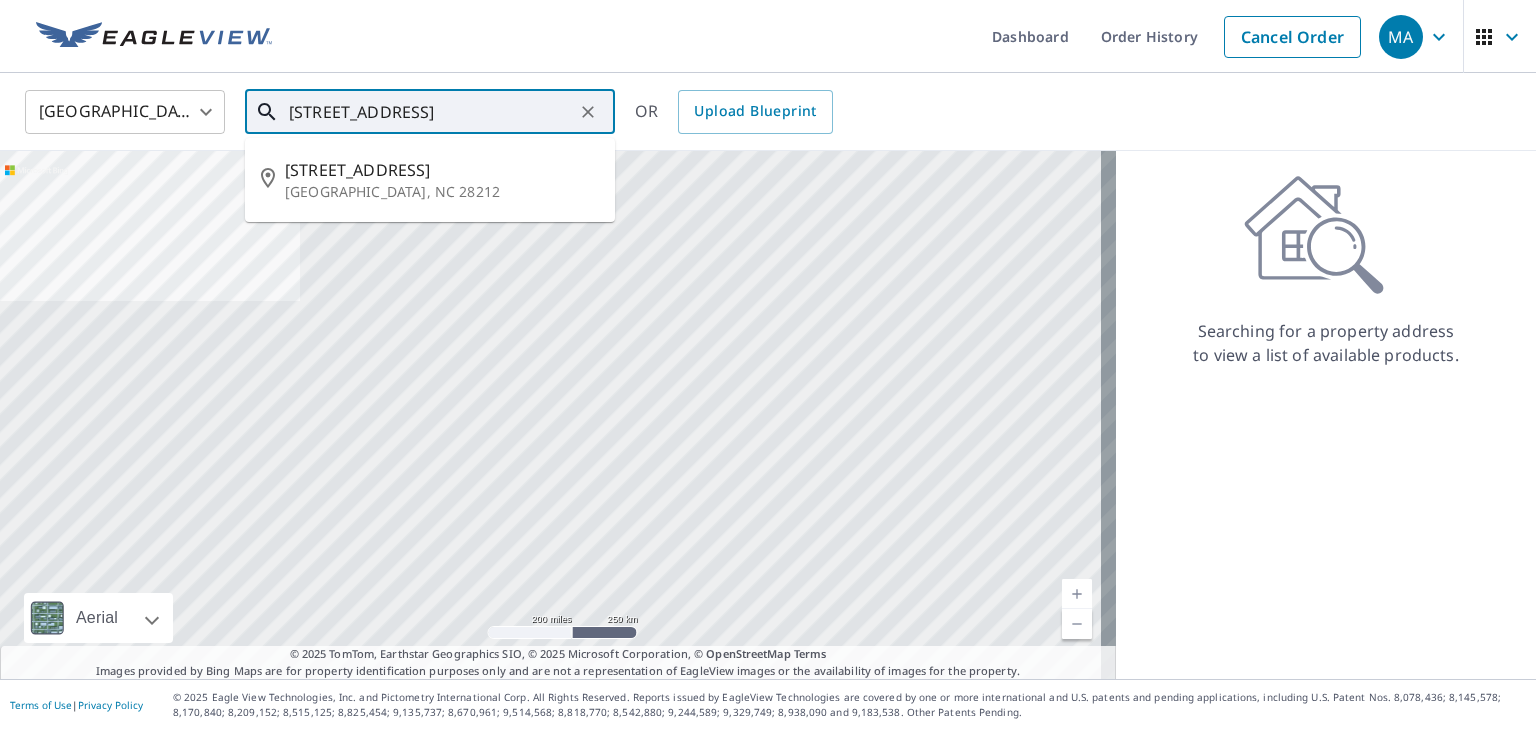 type on "[STREET_ADDRESS]" 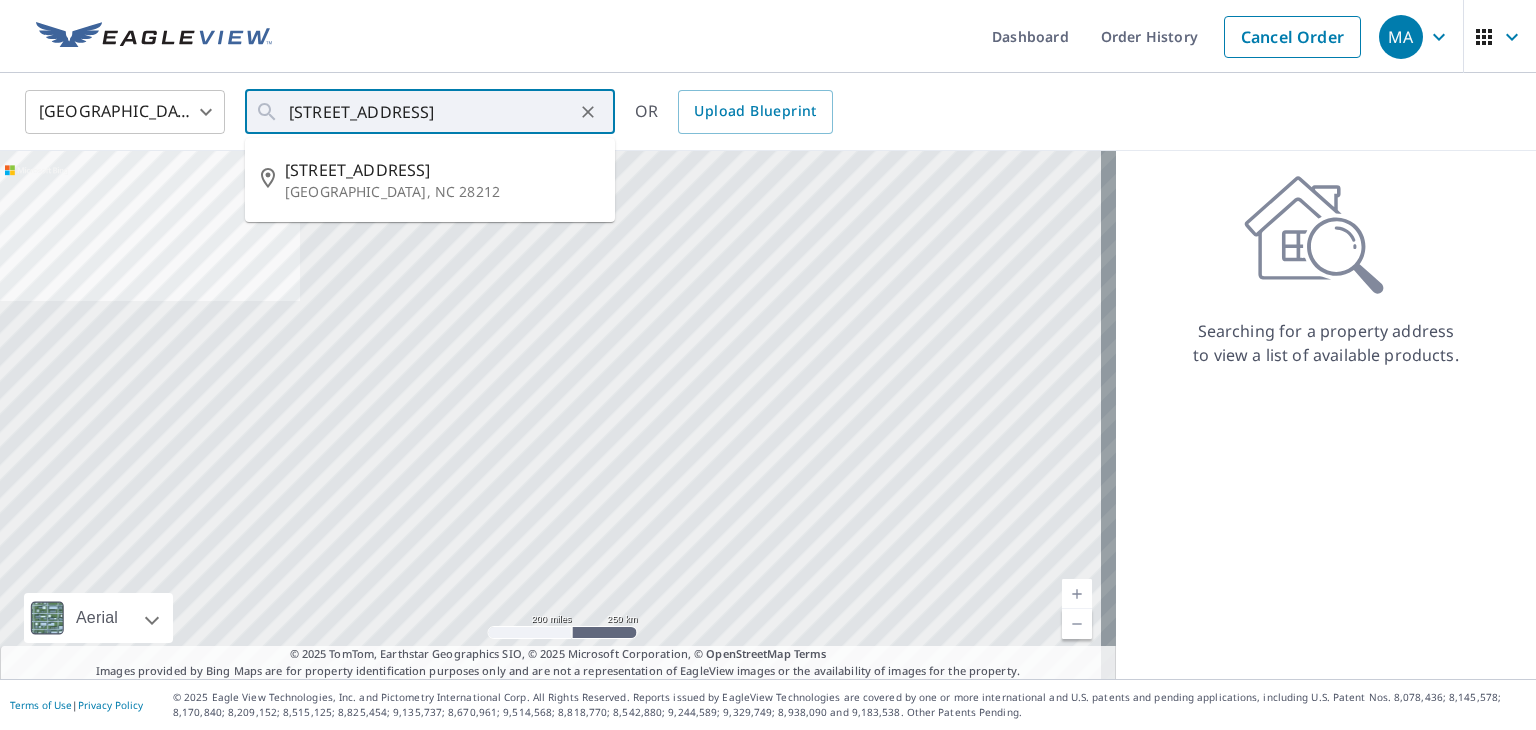 scroll, scrollTop: 0, scrollLeft: 0, axis: both 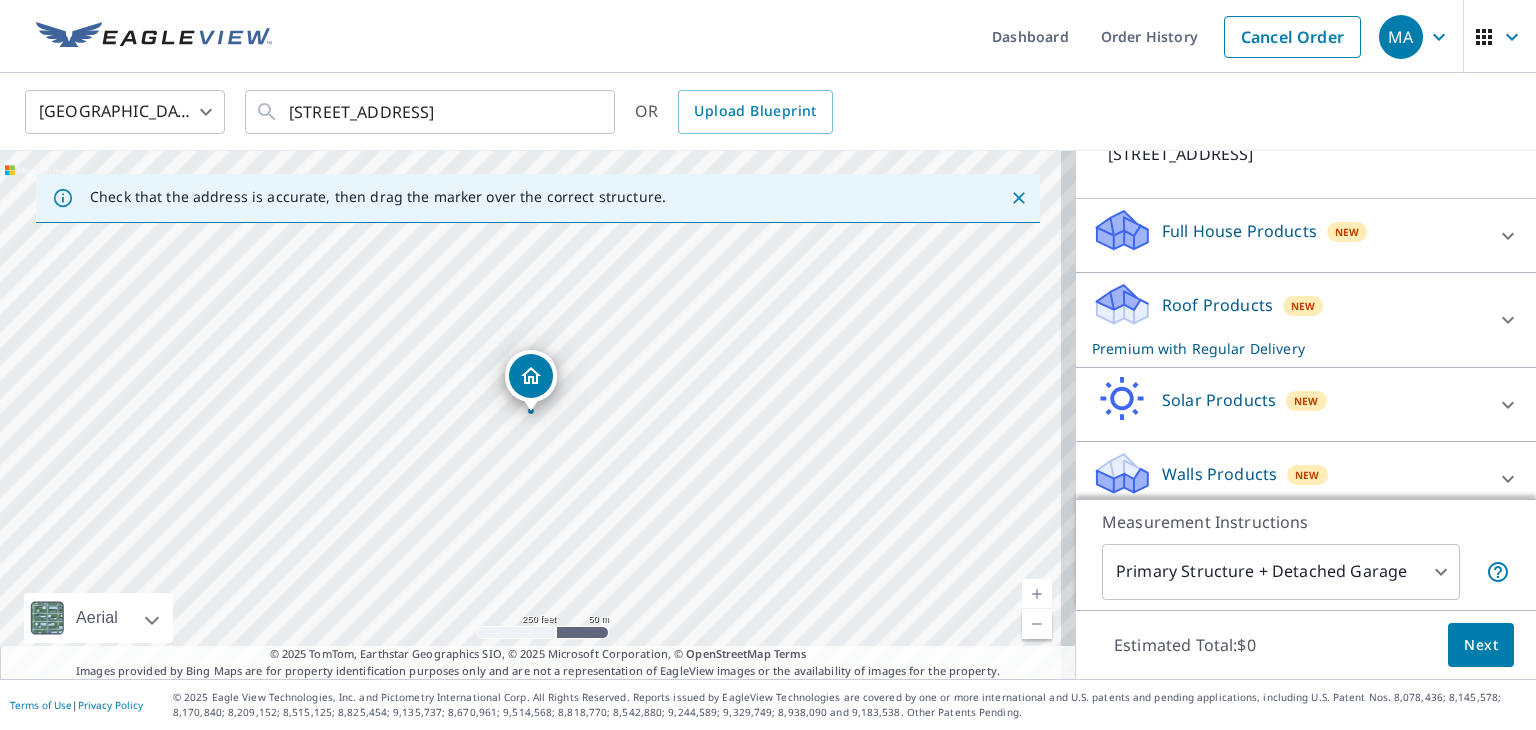 click on "Premium with Regular Delivery" at bounding box center (1288, 348) 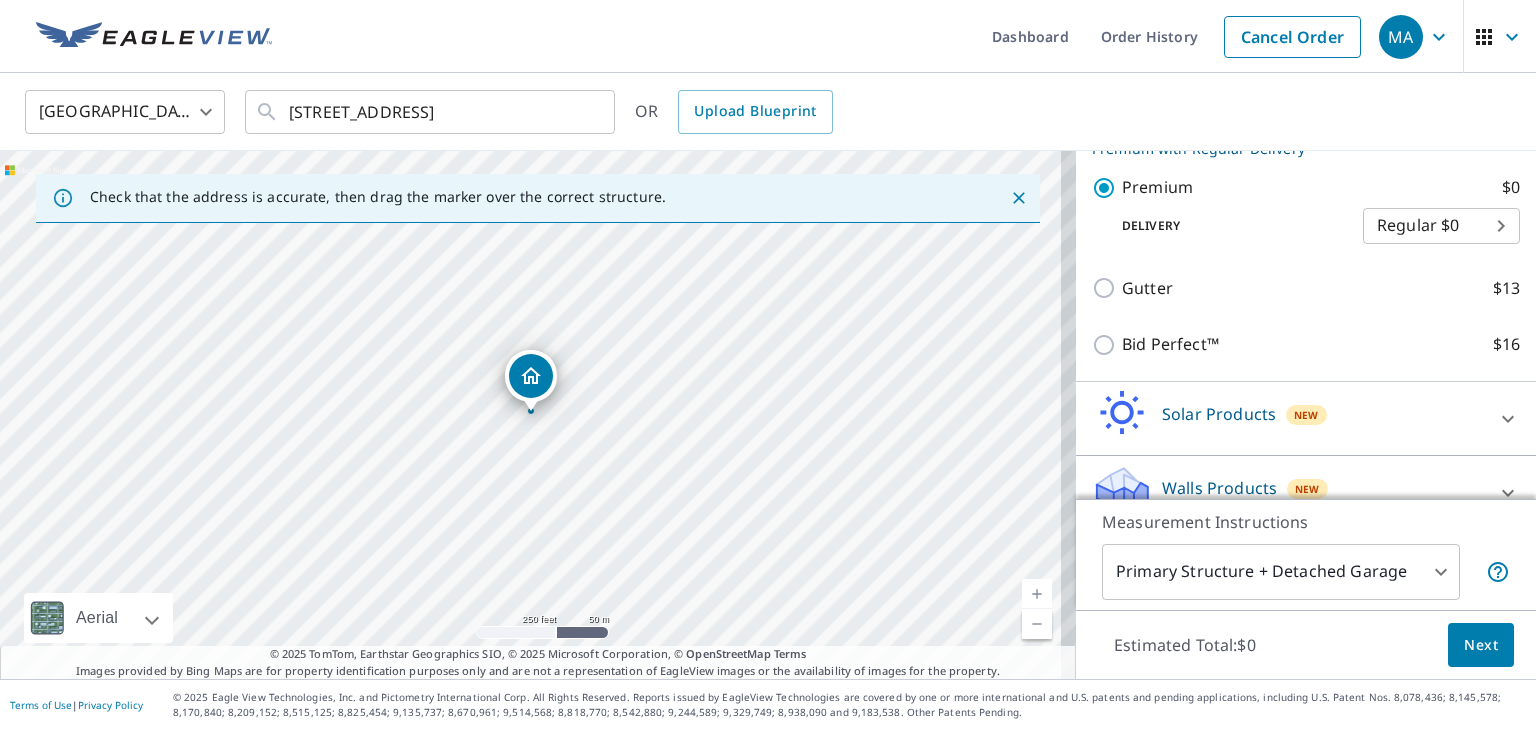 scroll, scrollTop: 388, scrollLeft: 0, axis: vertical 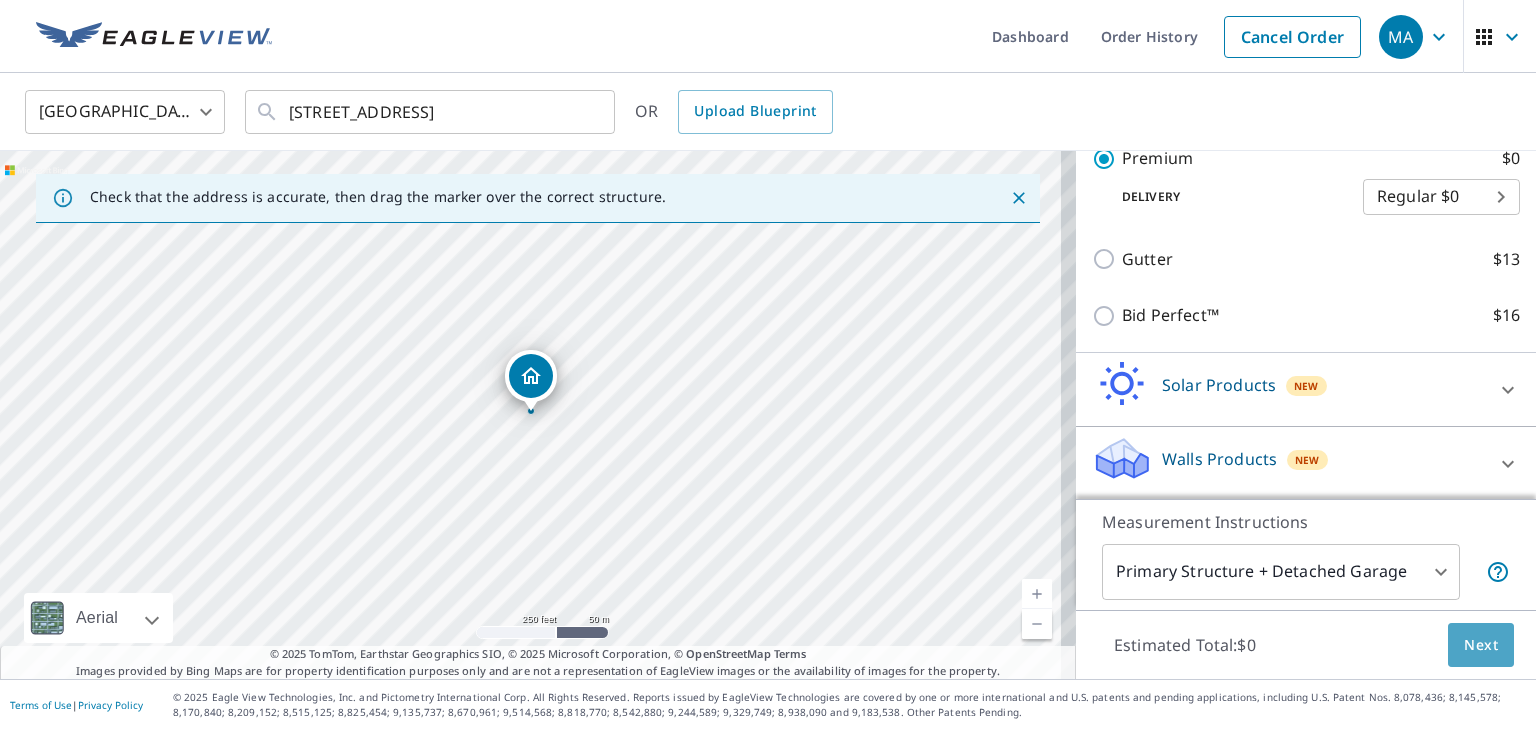 click on "Next" at bounding box center (1481, 645) 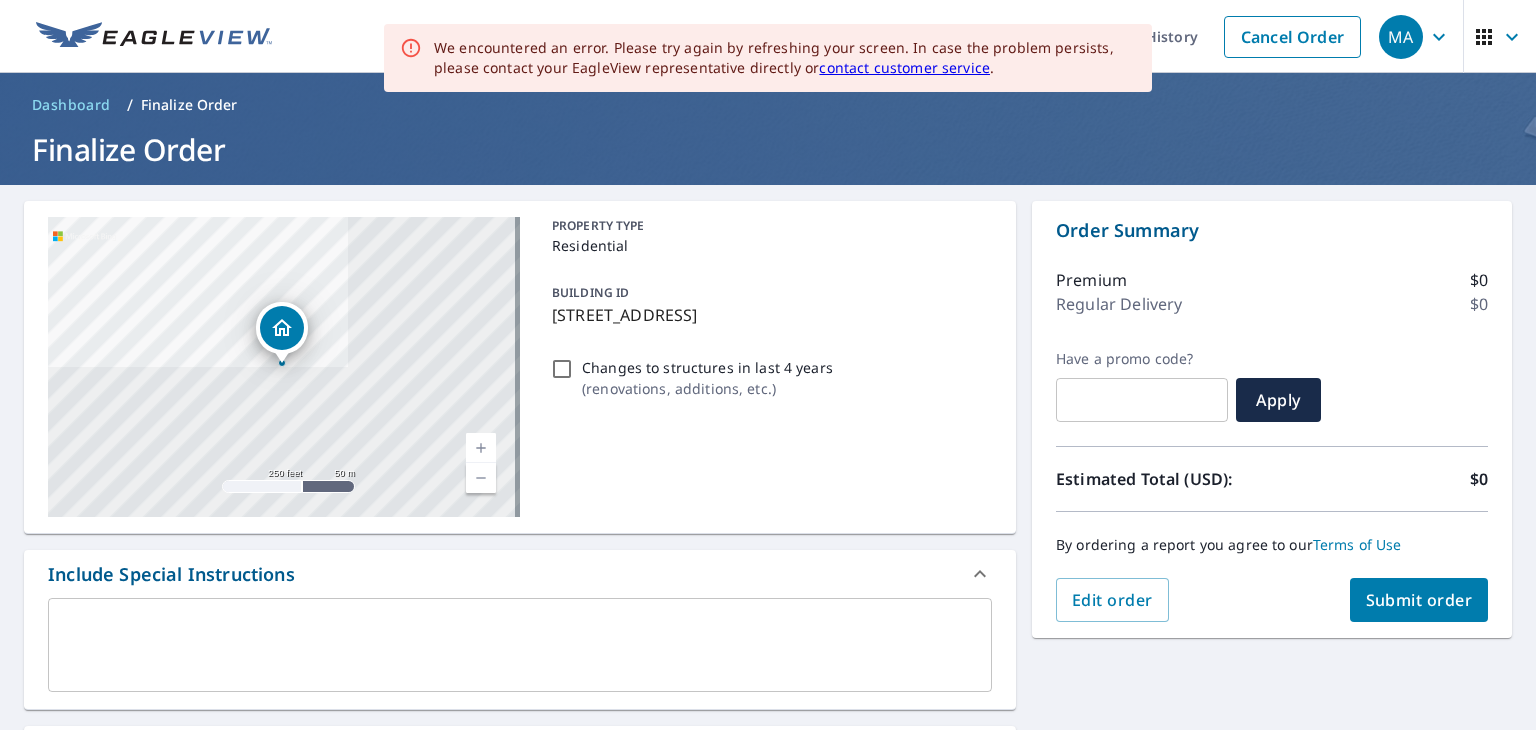 click at bounding box center (520, 645) 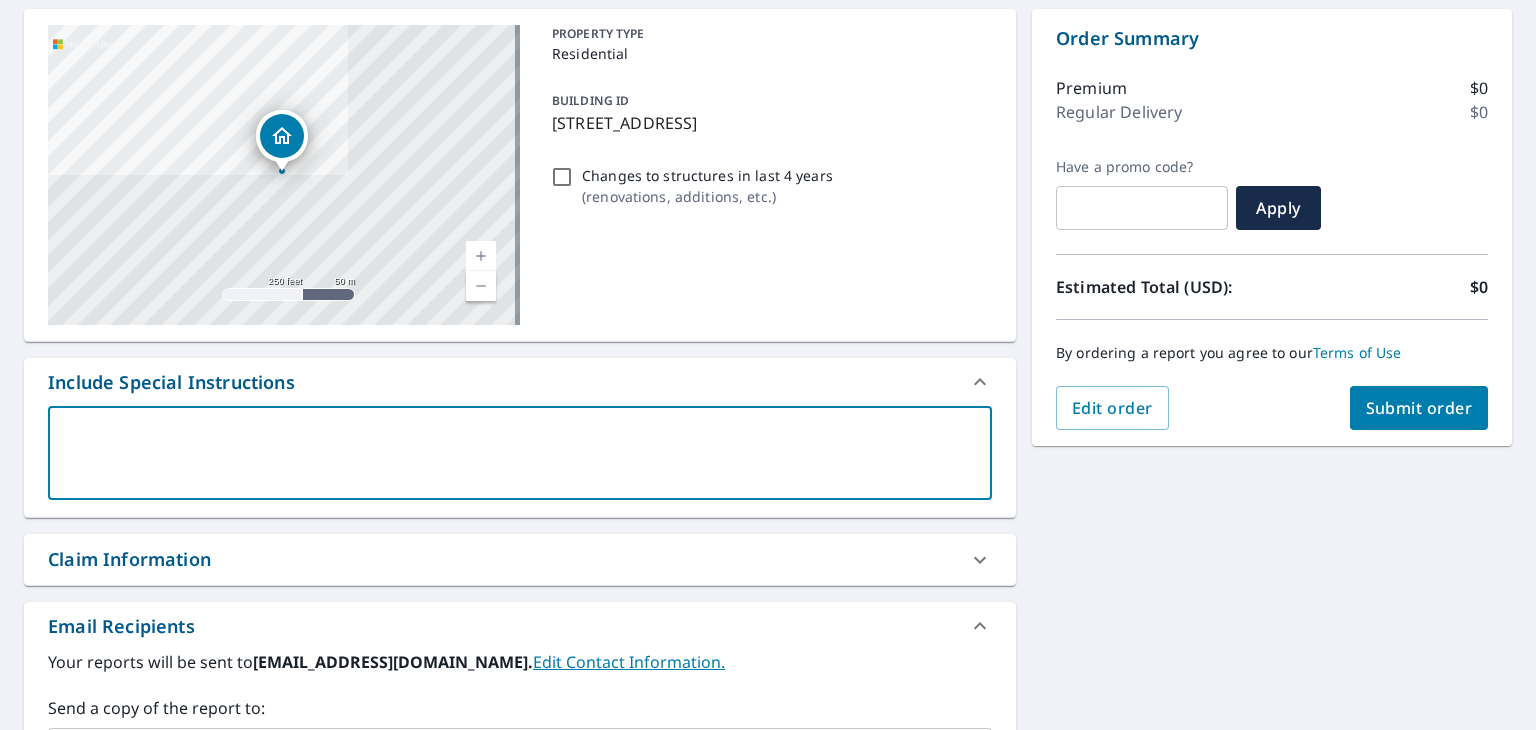 scroll, scrollTop: 300, scrollLeft: 0, axis: vertical 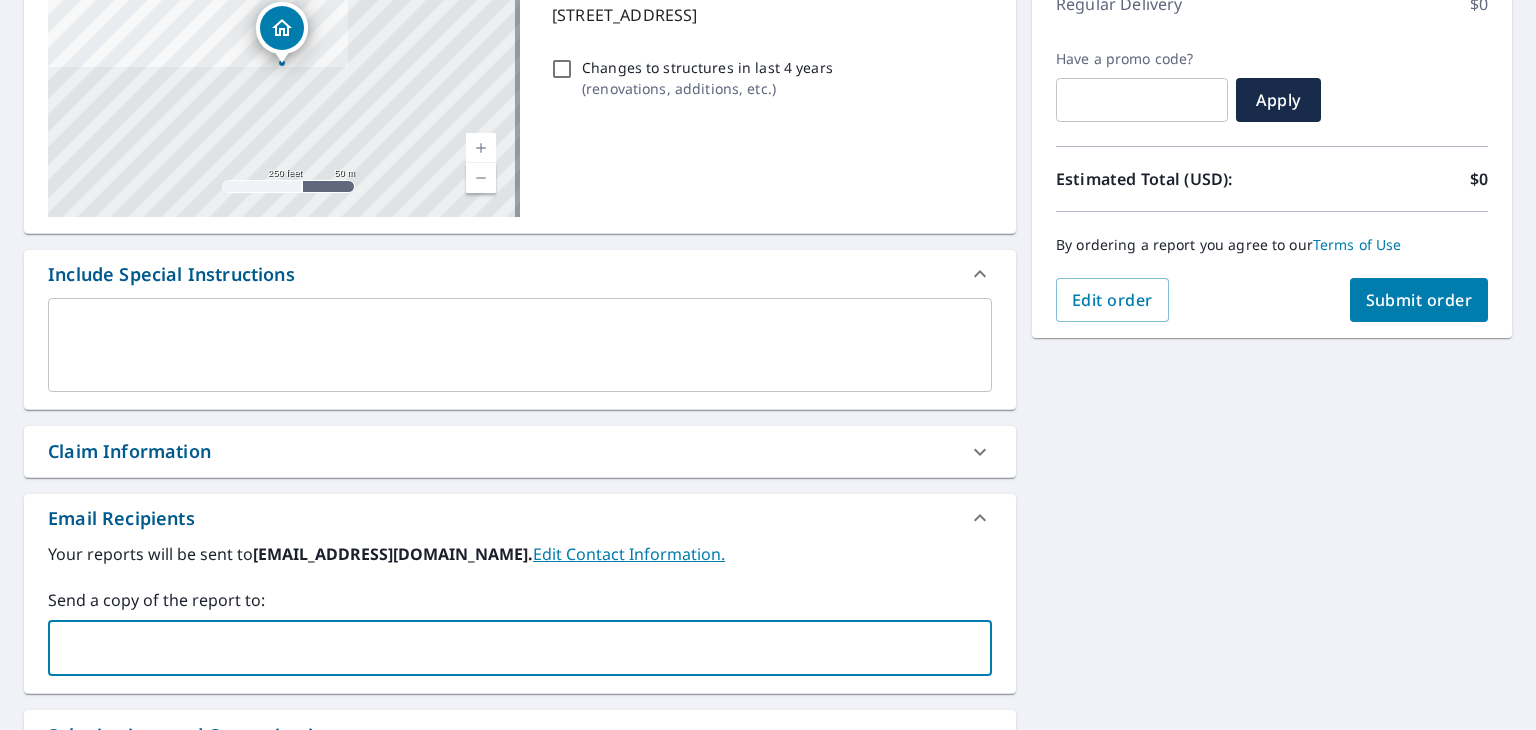 click at bounding box center (505, 648) 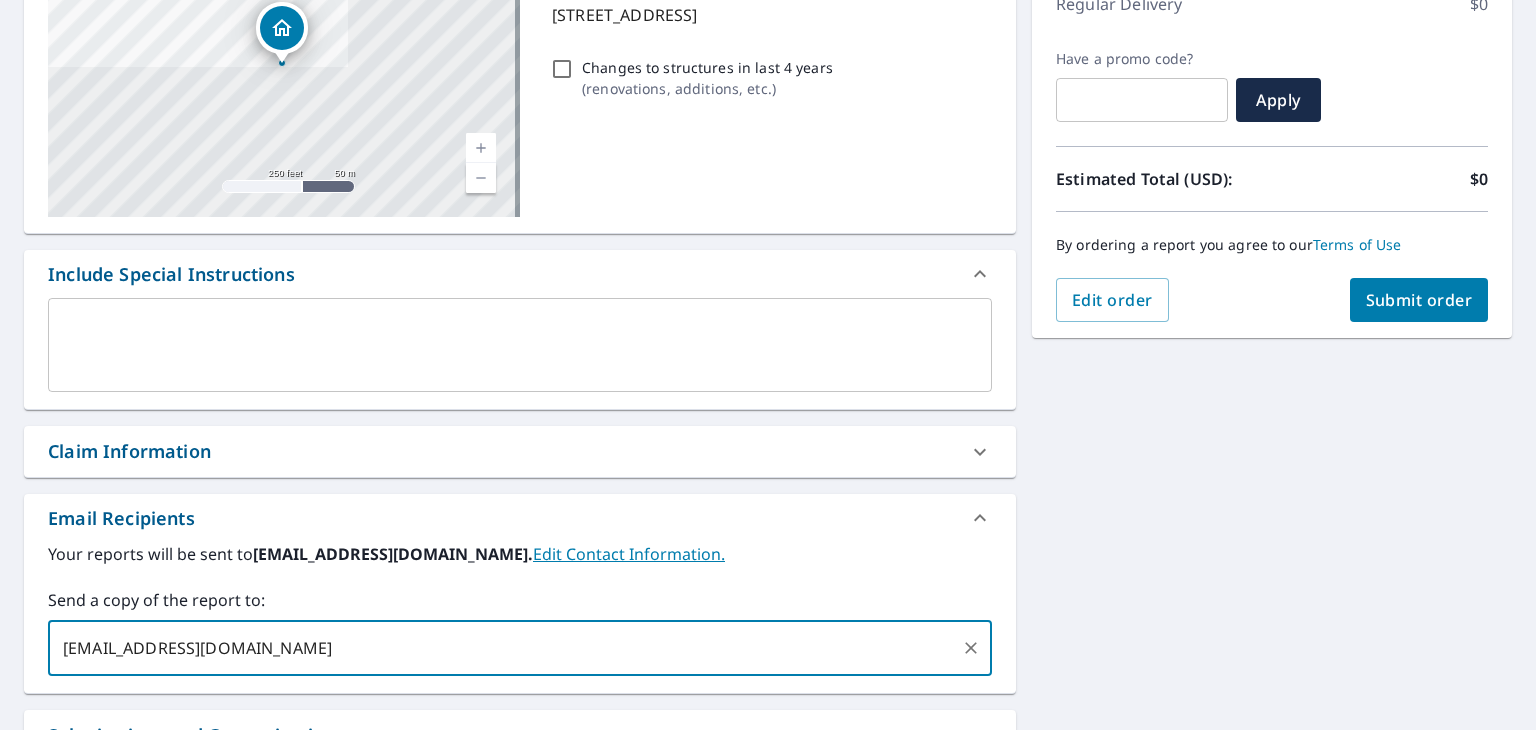 type 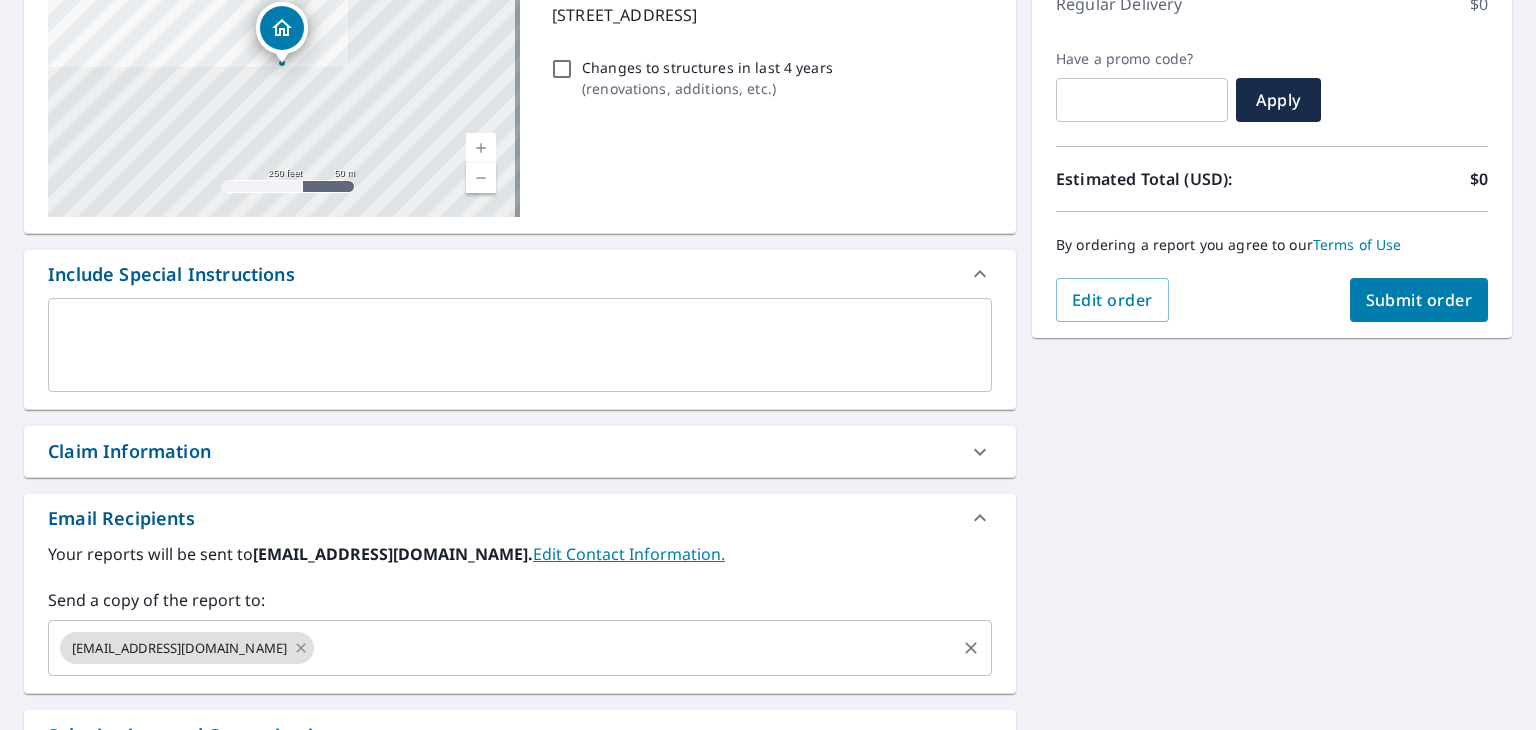 click at bounding box center (635, 648) 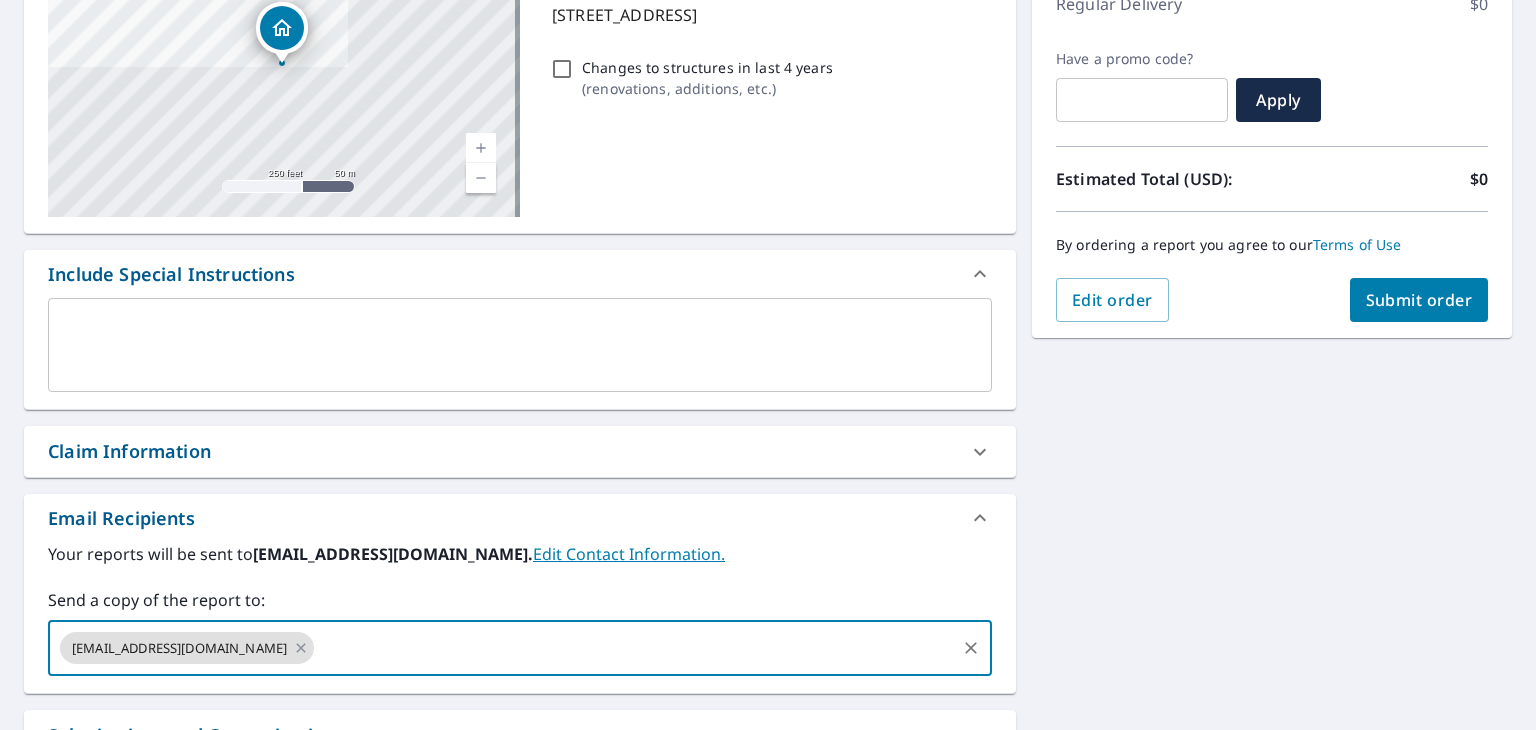 paste on "jdepaul@homegeniusexteriors.com" 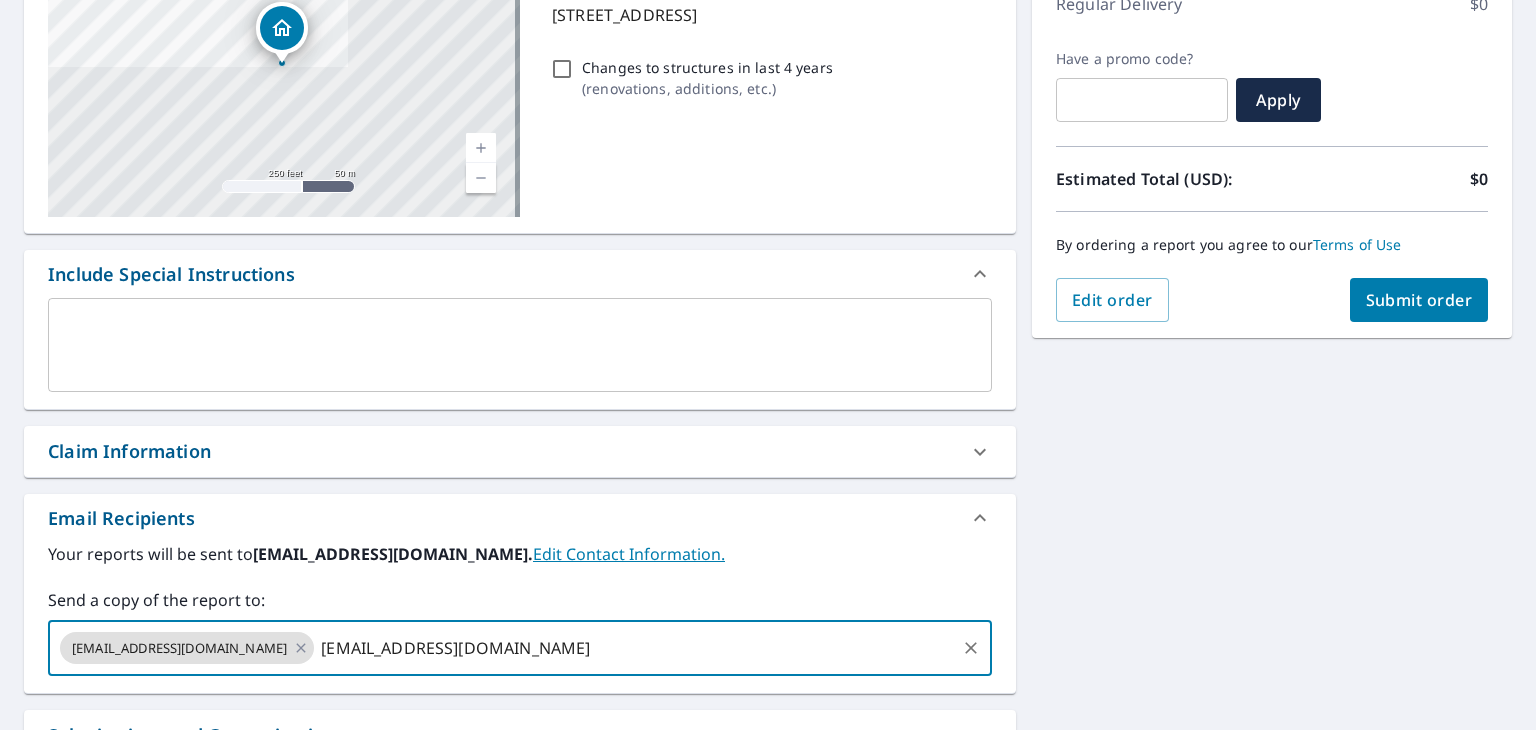 type 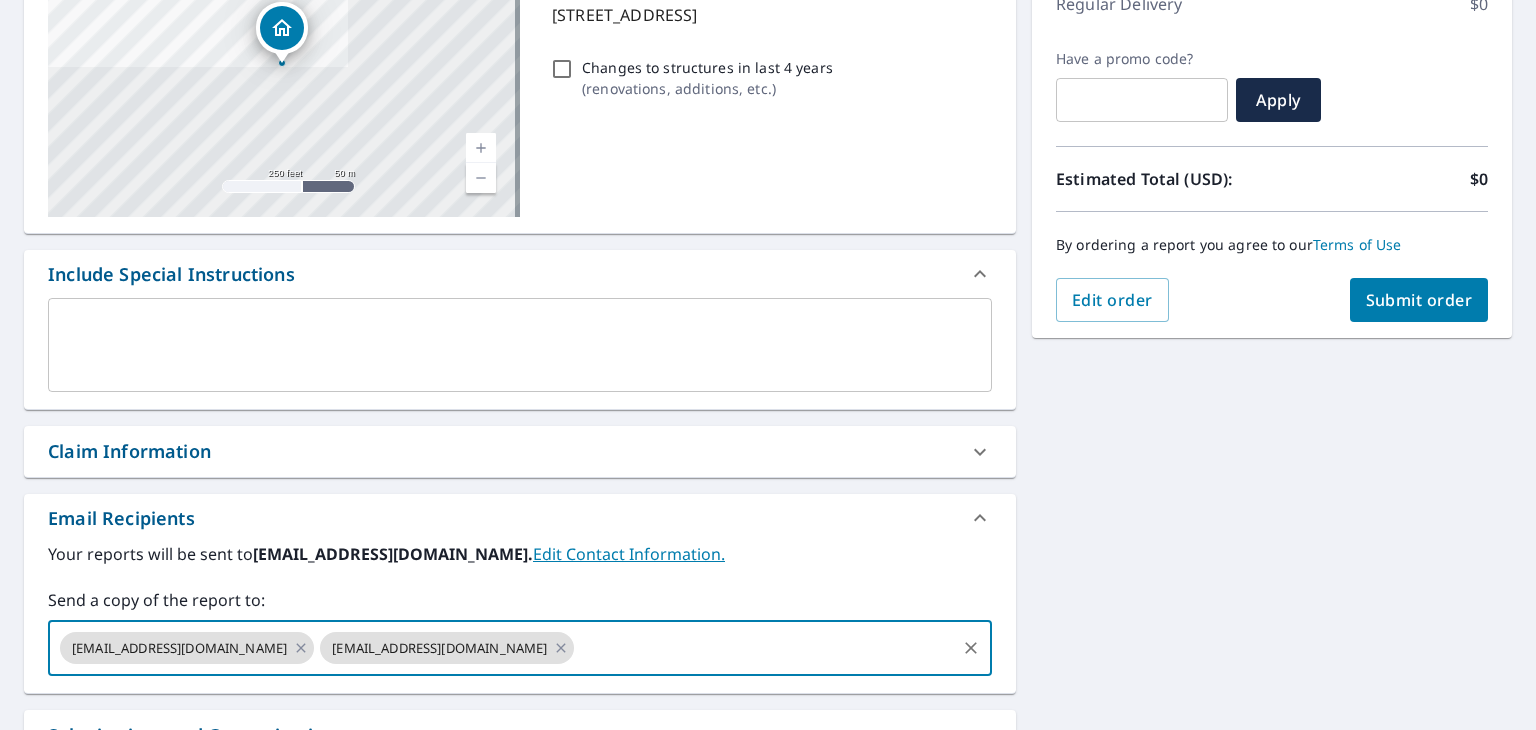 click at bounding box center (765, 648) 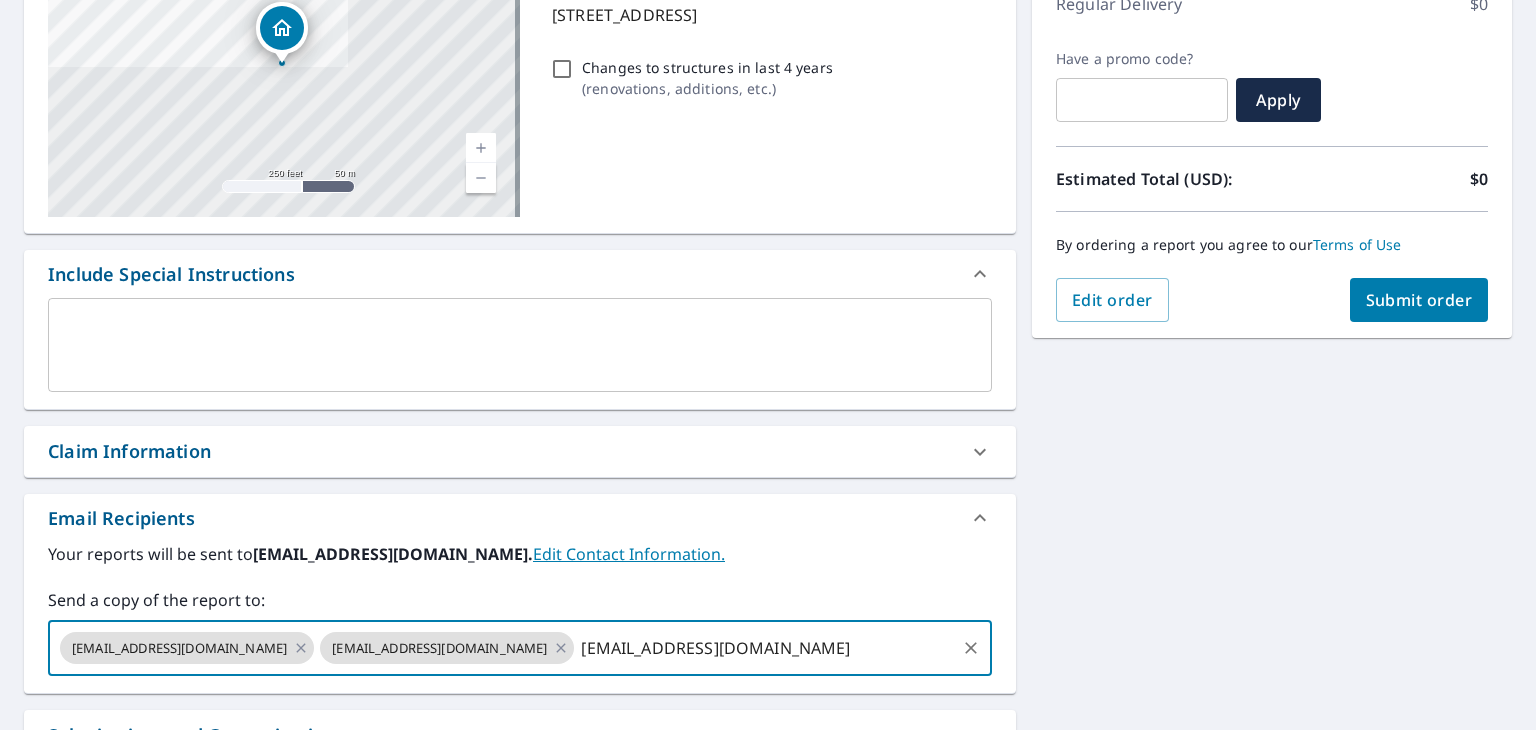 type 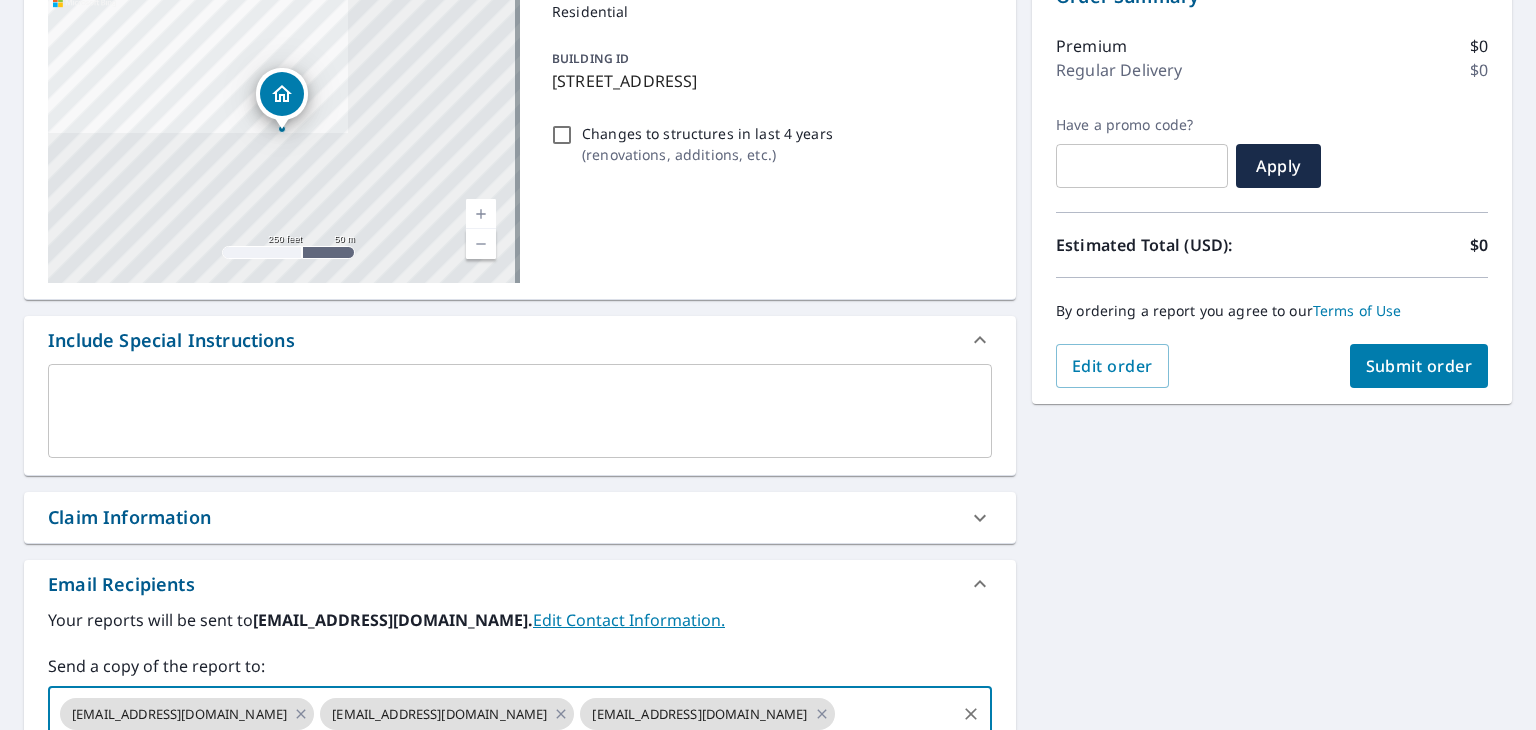scroll, scrollTop: 200, scrollLeft: 0, axis: vertical 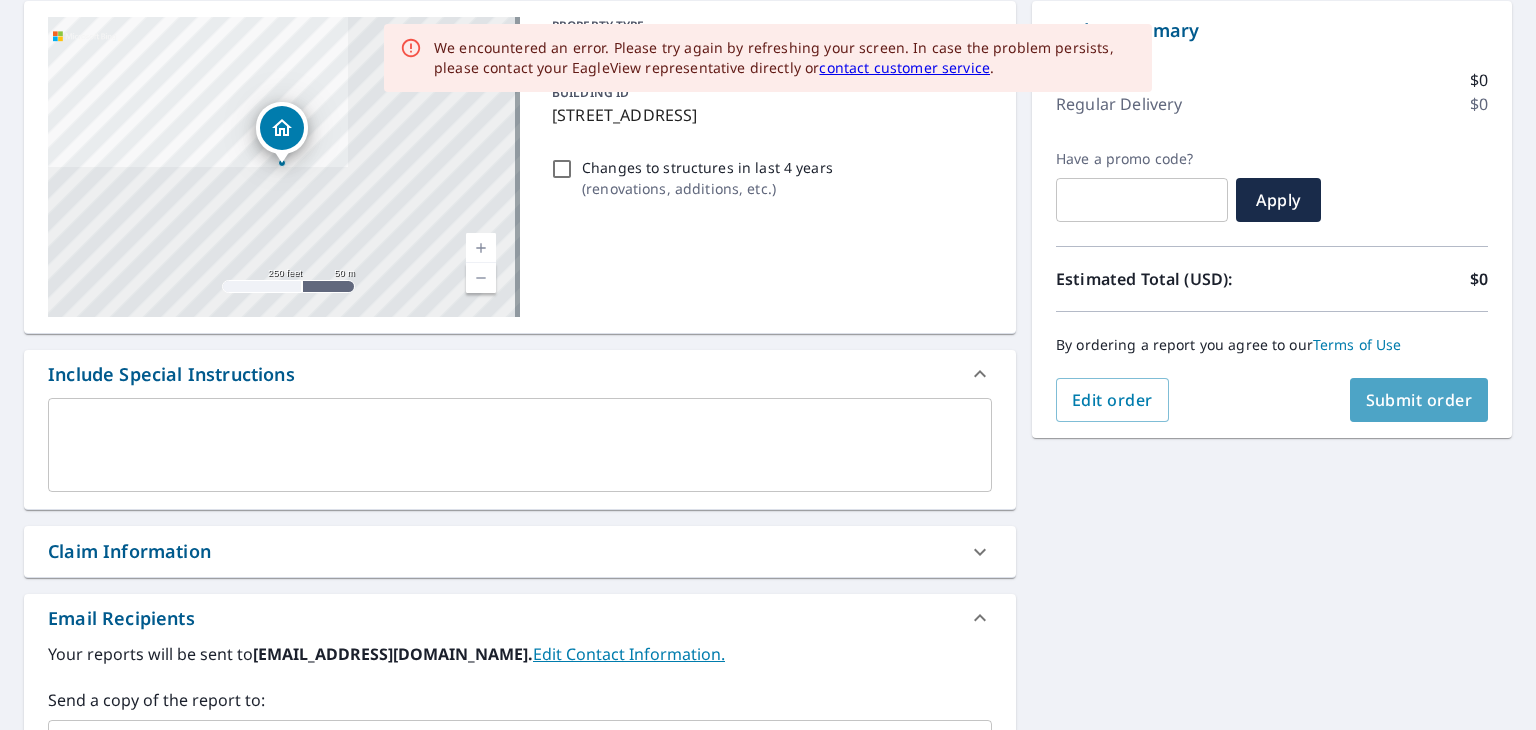 click on "Submit order" at bounding box center (1419, 400) 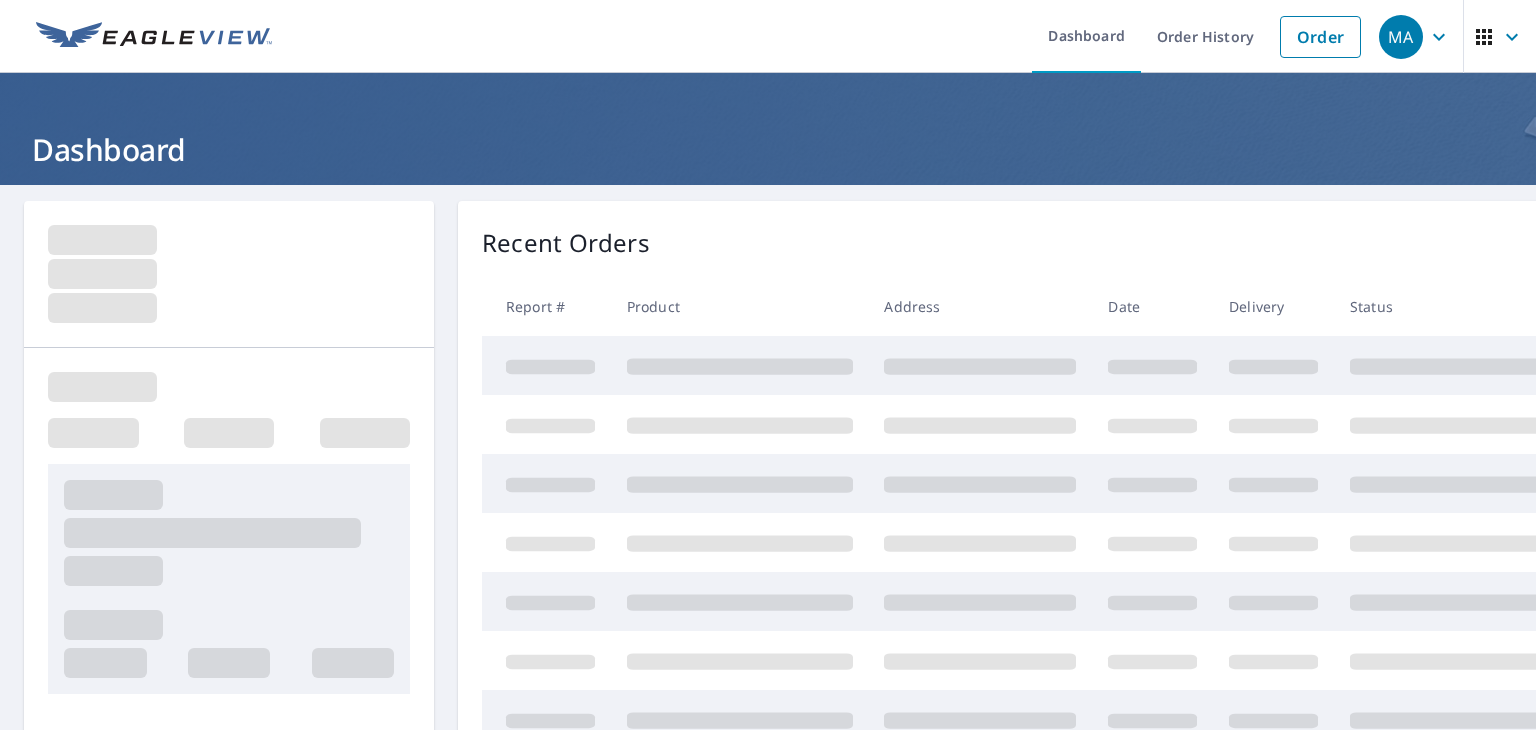 scroll, scrollTop: 0, scrollLeft: 0, axis: both 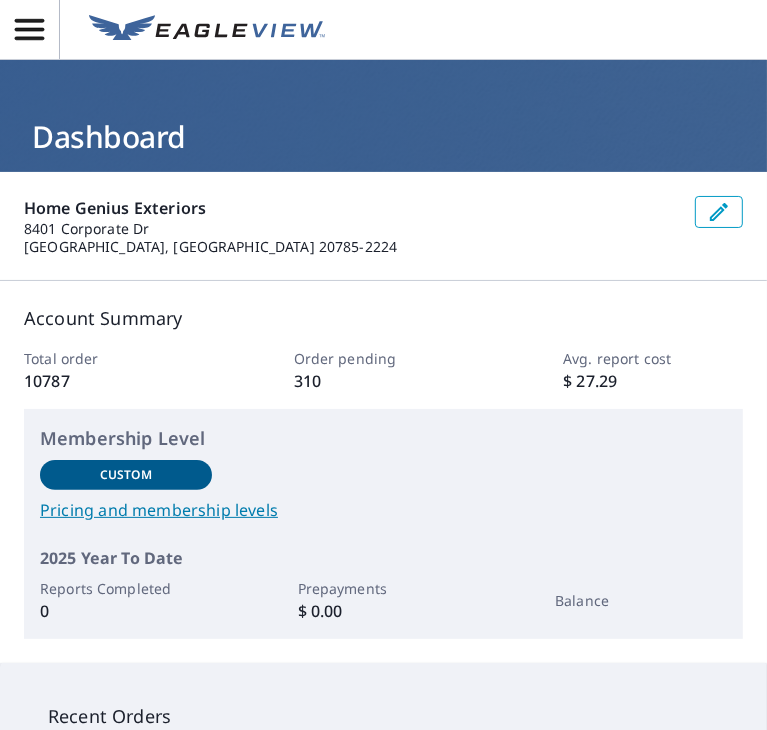 click on "Dashboard" at bounding box center (383, 136) 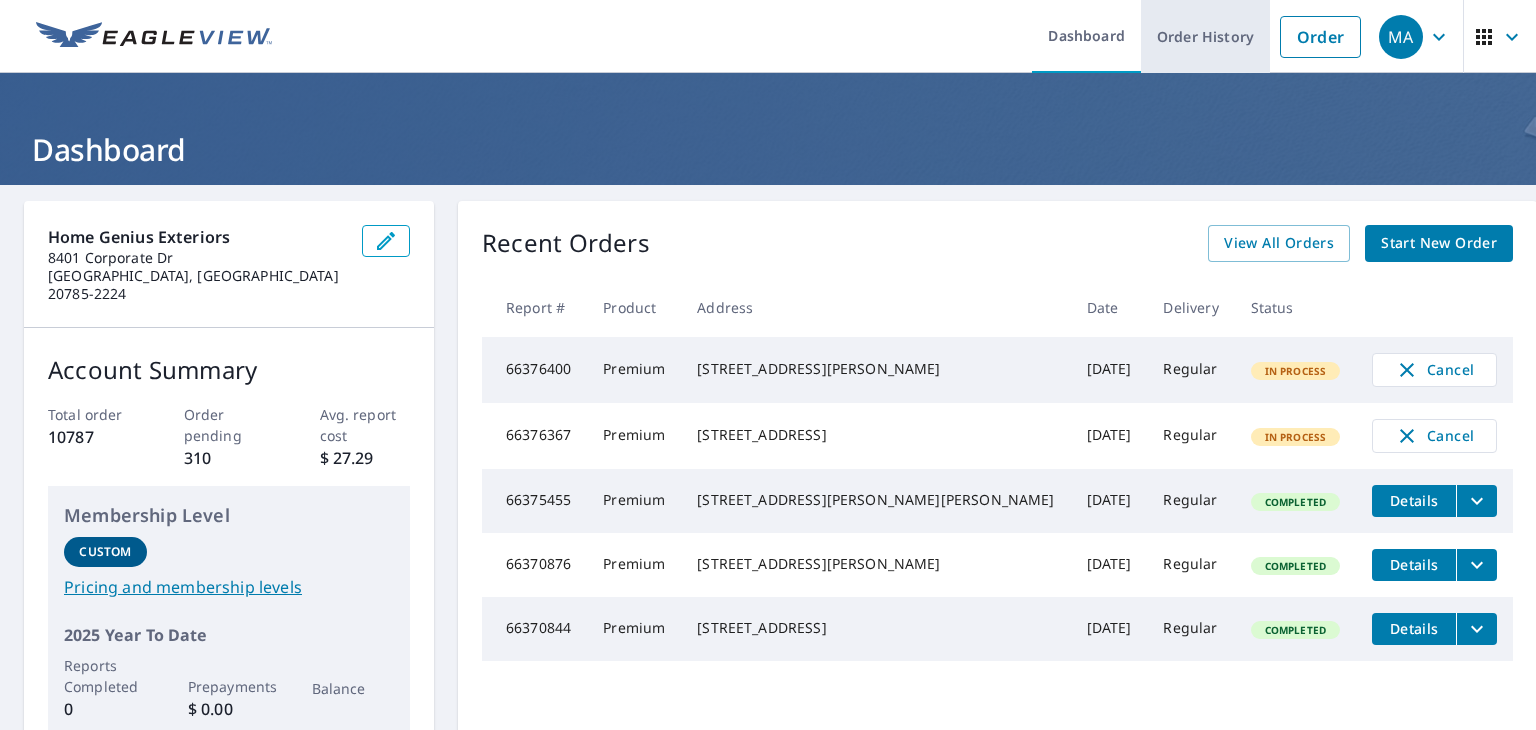 click on "Order History" at bounding box center (1205, 36) 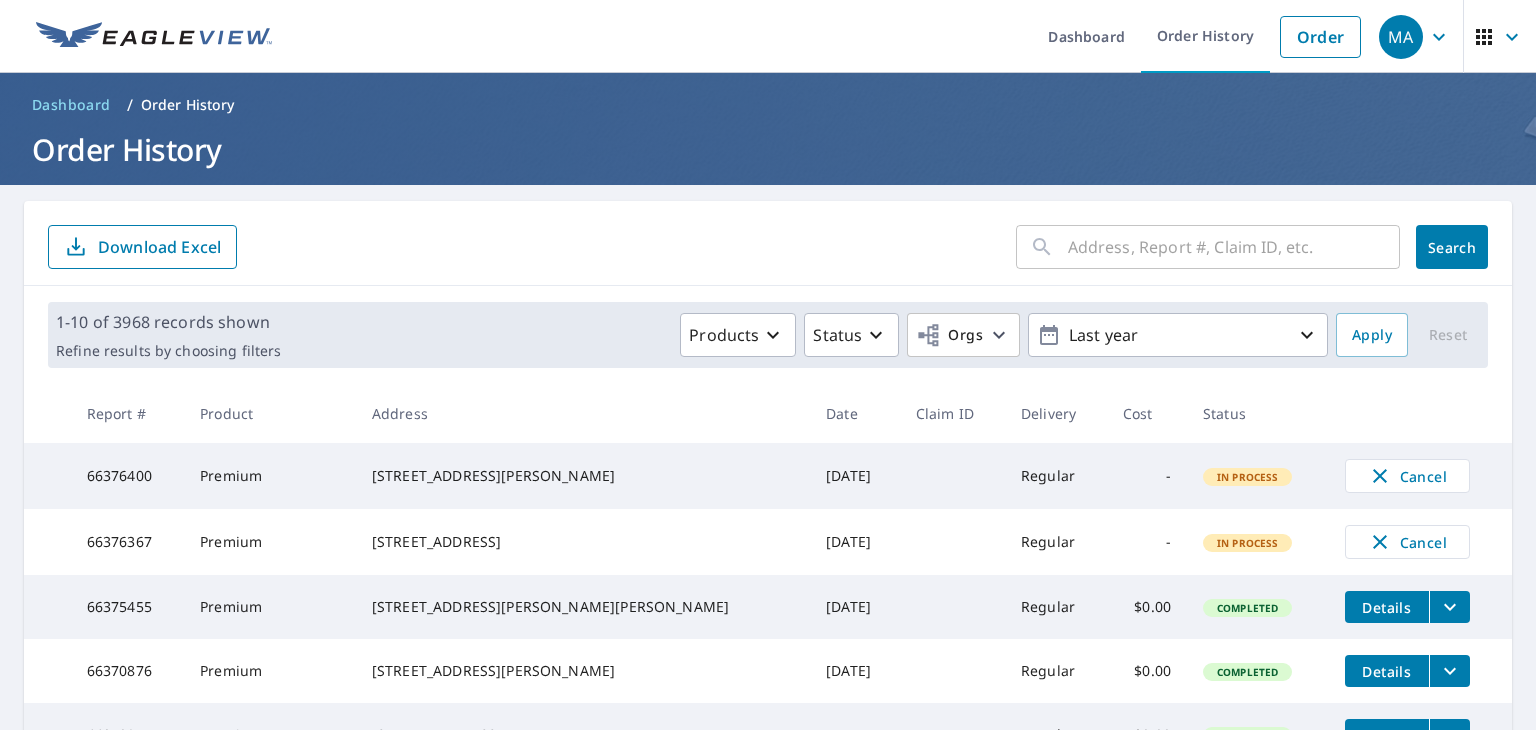 click at bounding box center (1234, 247) 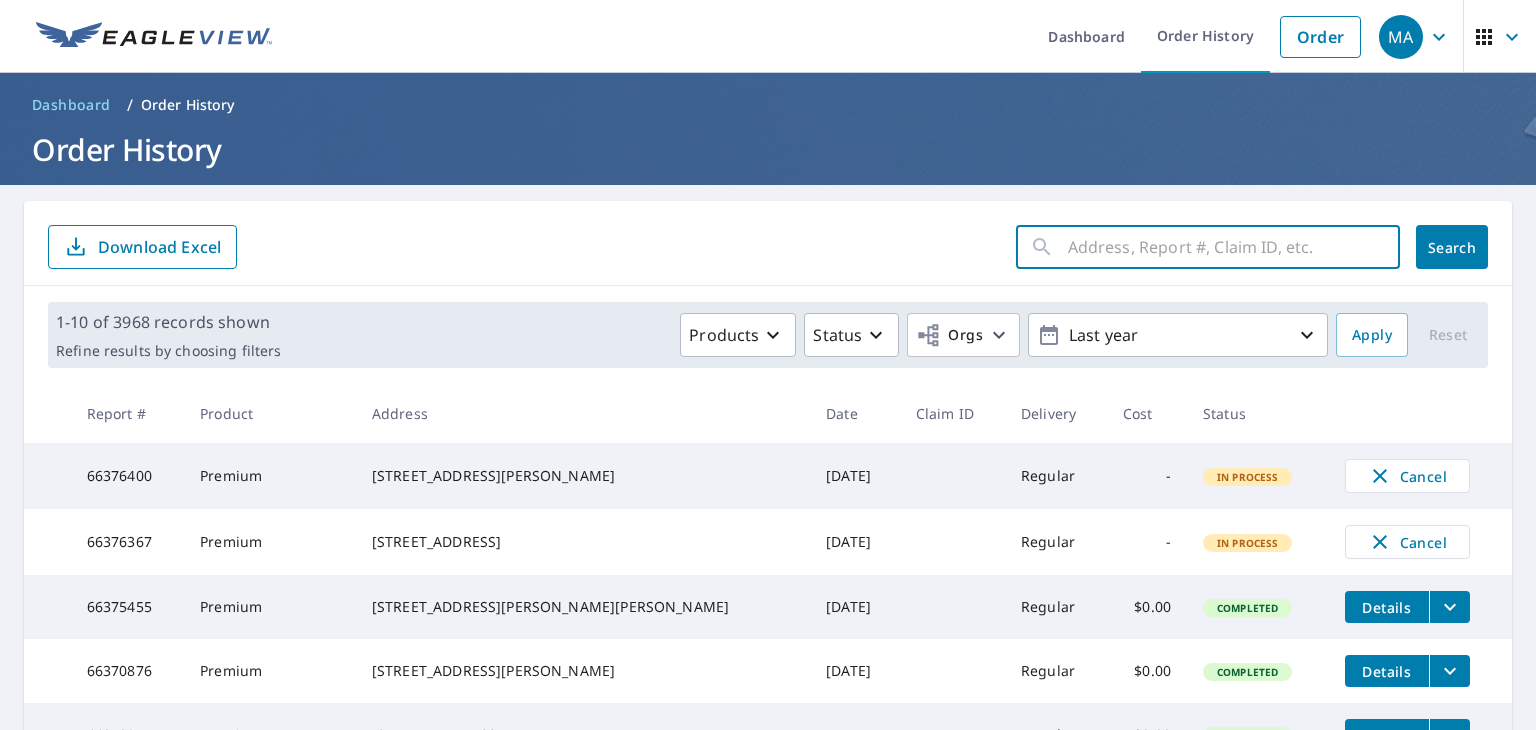 paste on "1100 WoodLawn St Kannapolis NC 28083" 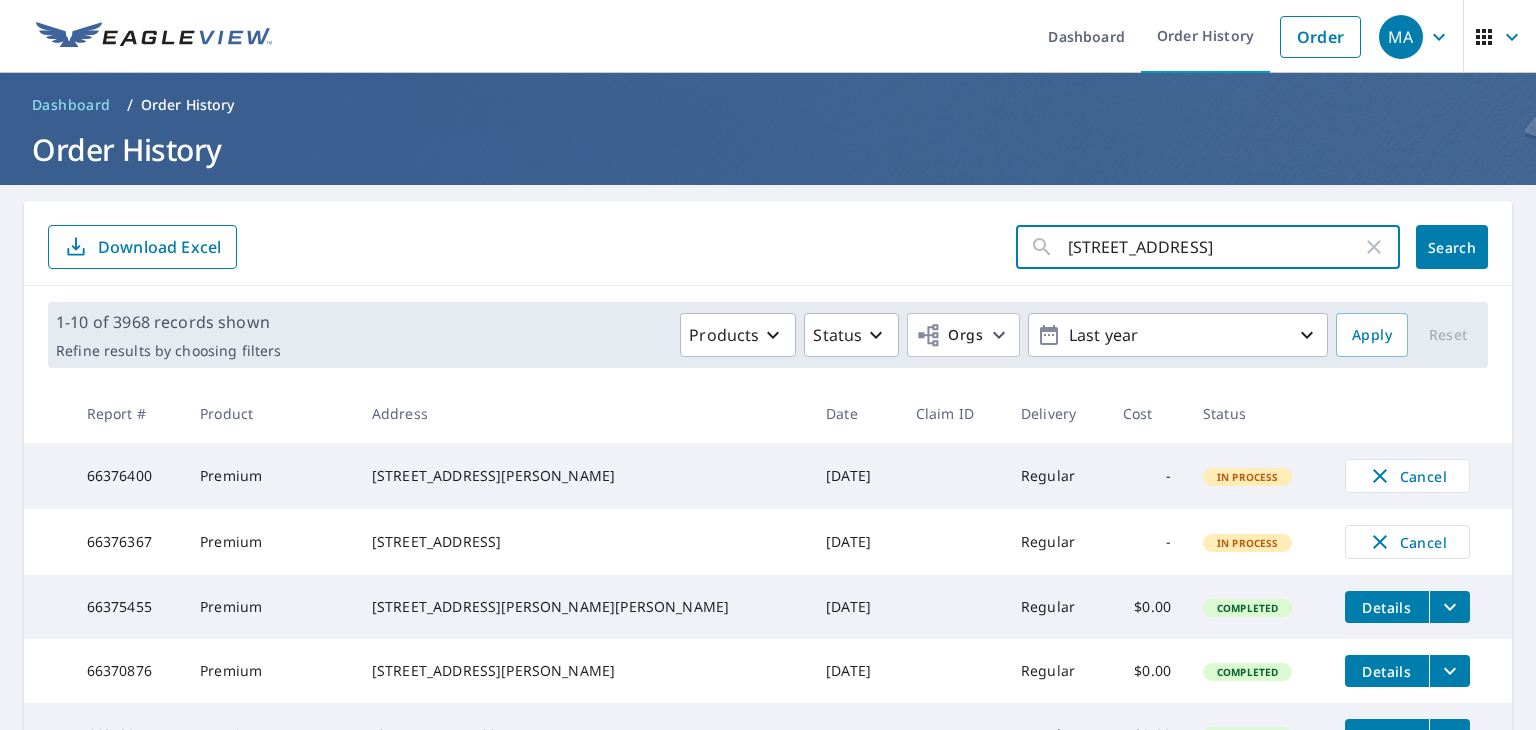 scroll, scrollTop: 0, scrollLeft: 17, axis: horizontal 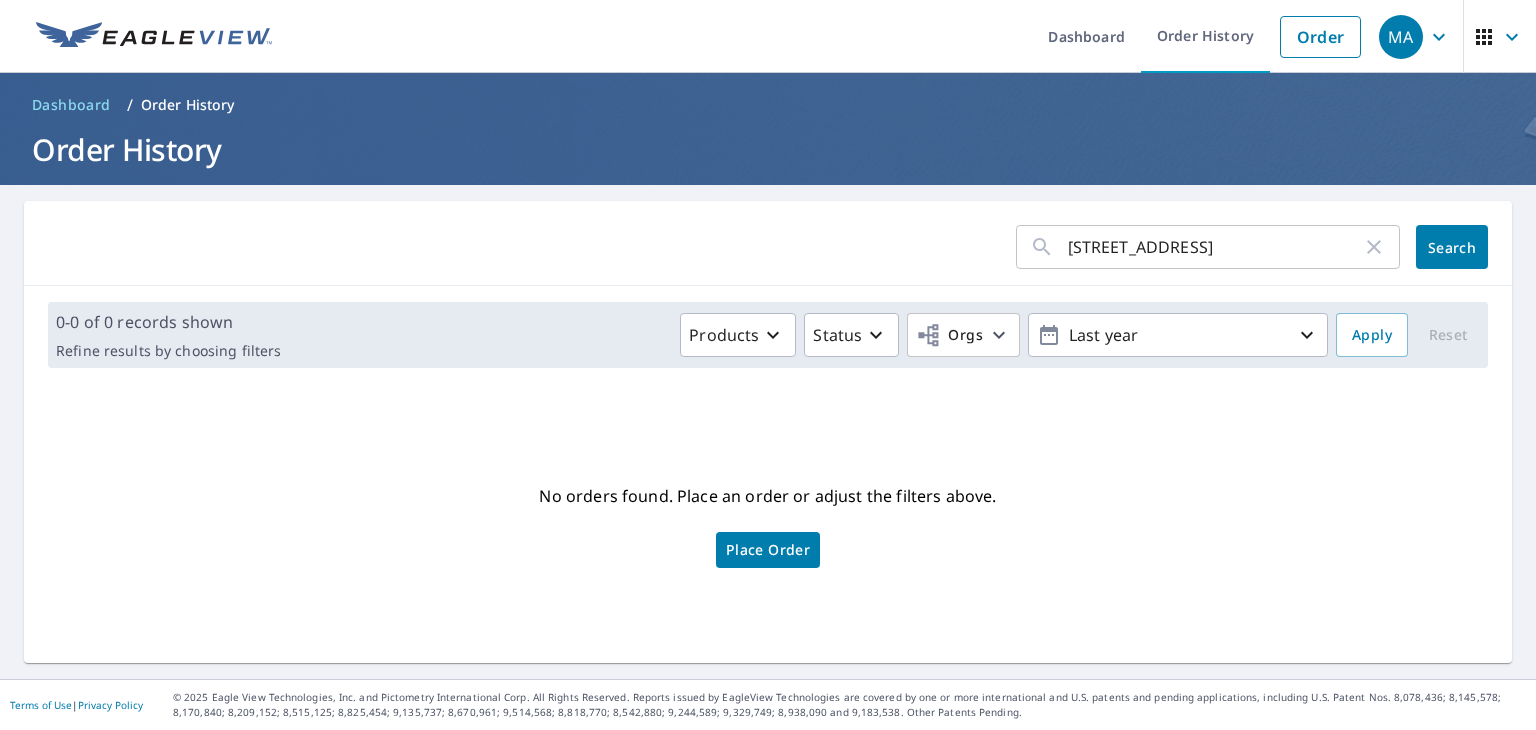 click on "Place Order" at bounding box center (768, 550) 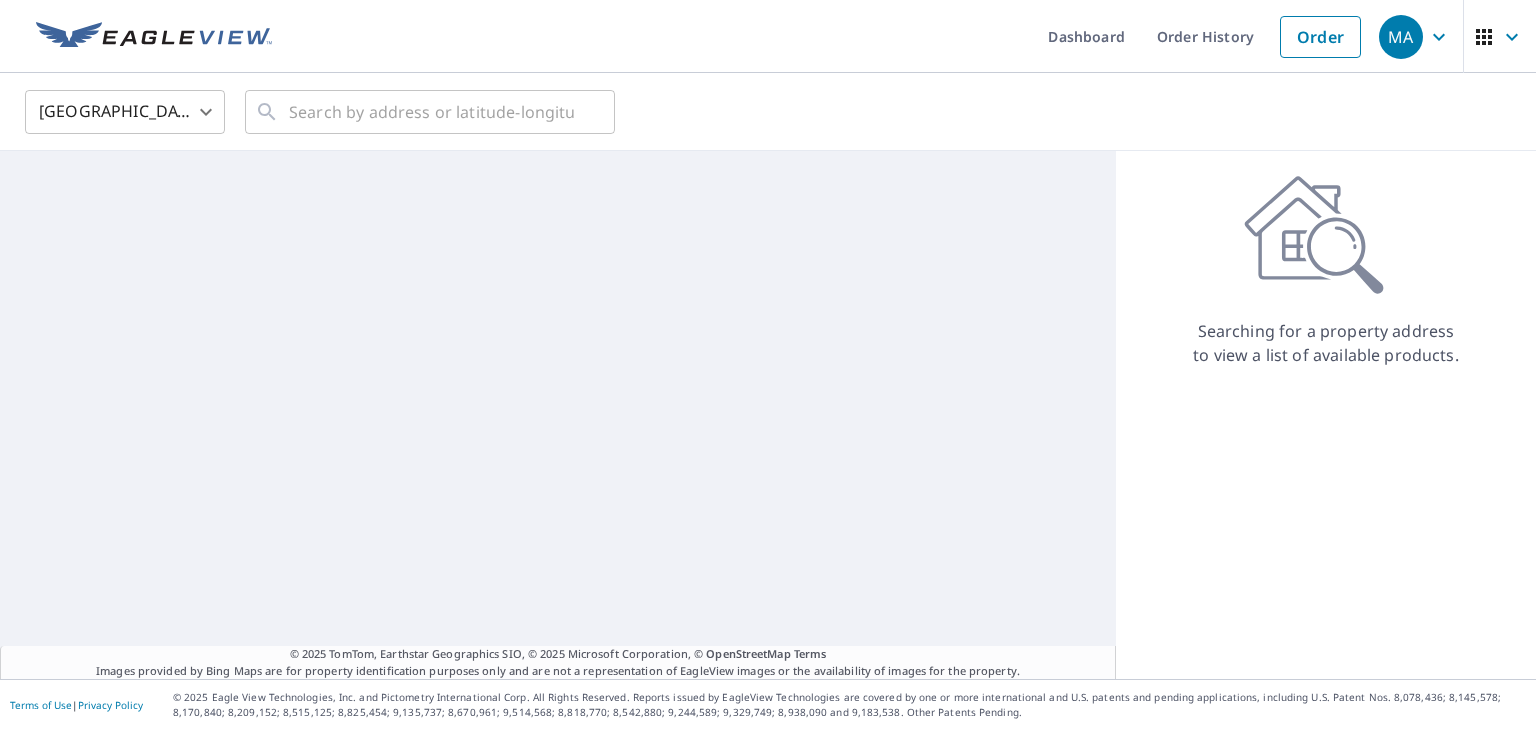 scroll, scrollTop: 0, scrollLeft: 0, axis: both 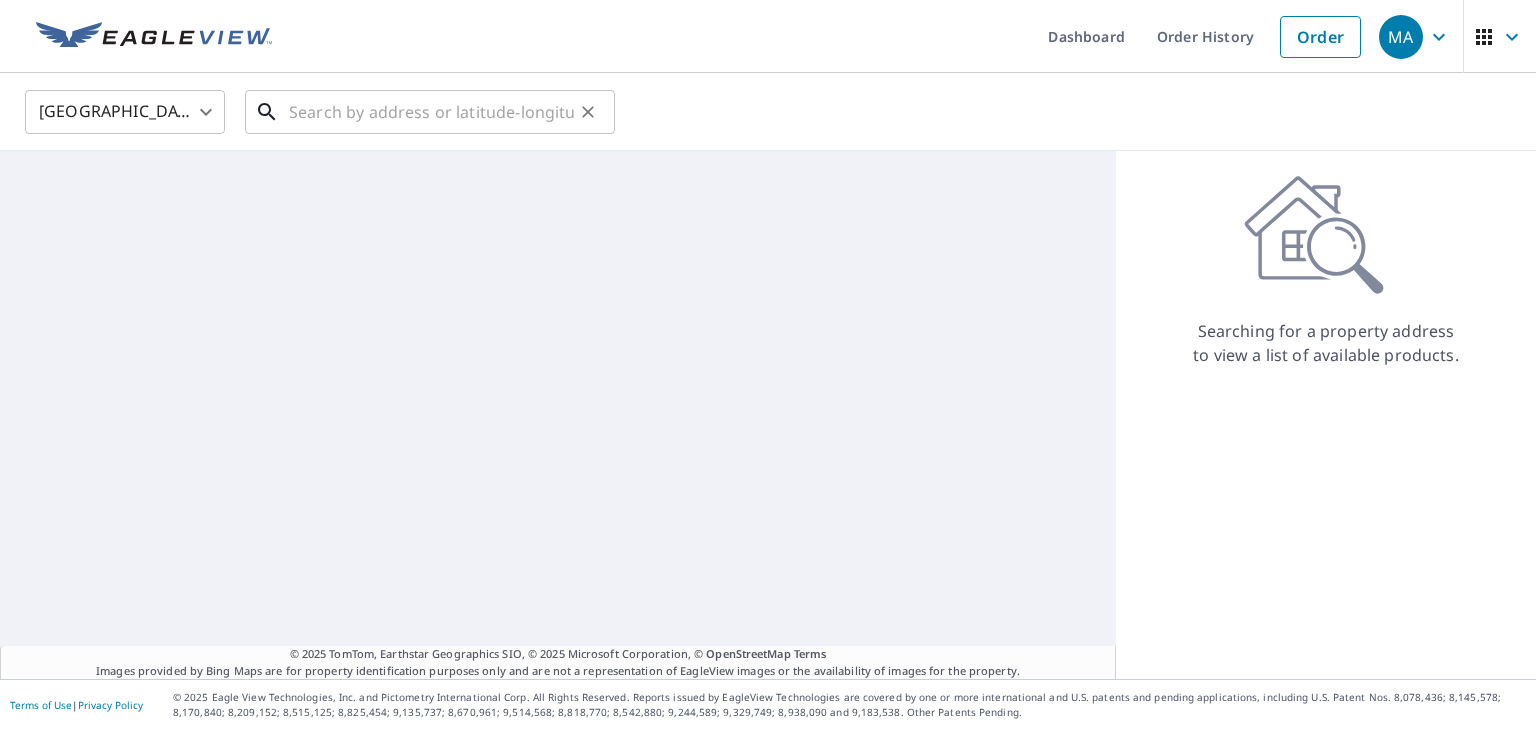 click on "​" at bounding box center (430, 112) 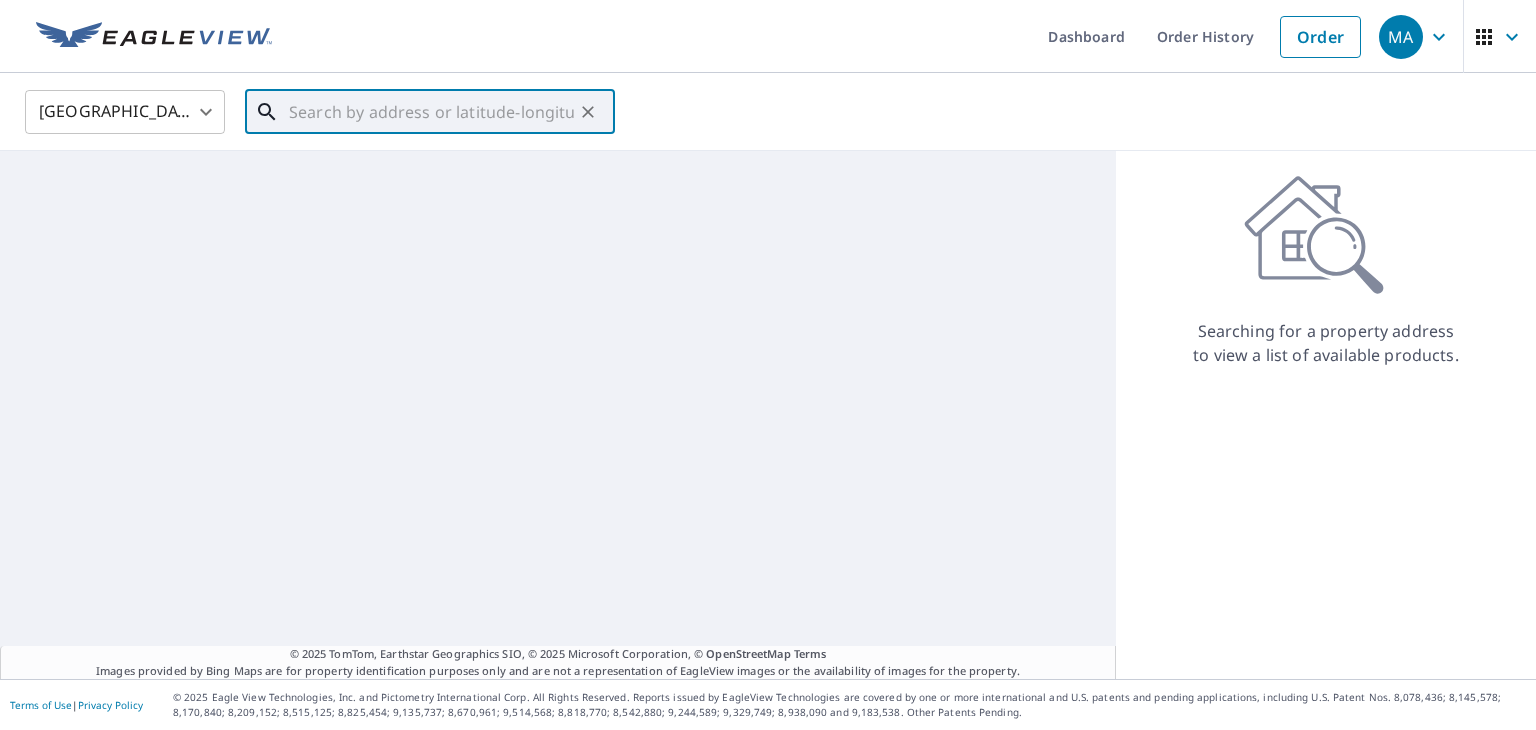 paste on "1100 WoodLawn St Kannapolis NC 28083" 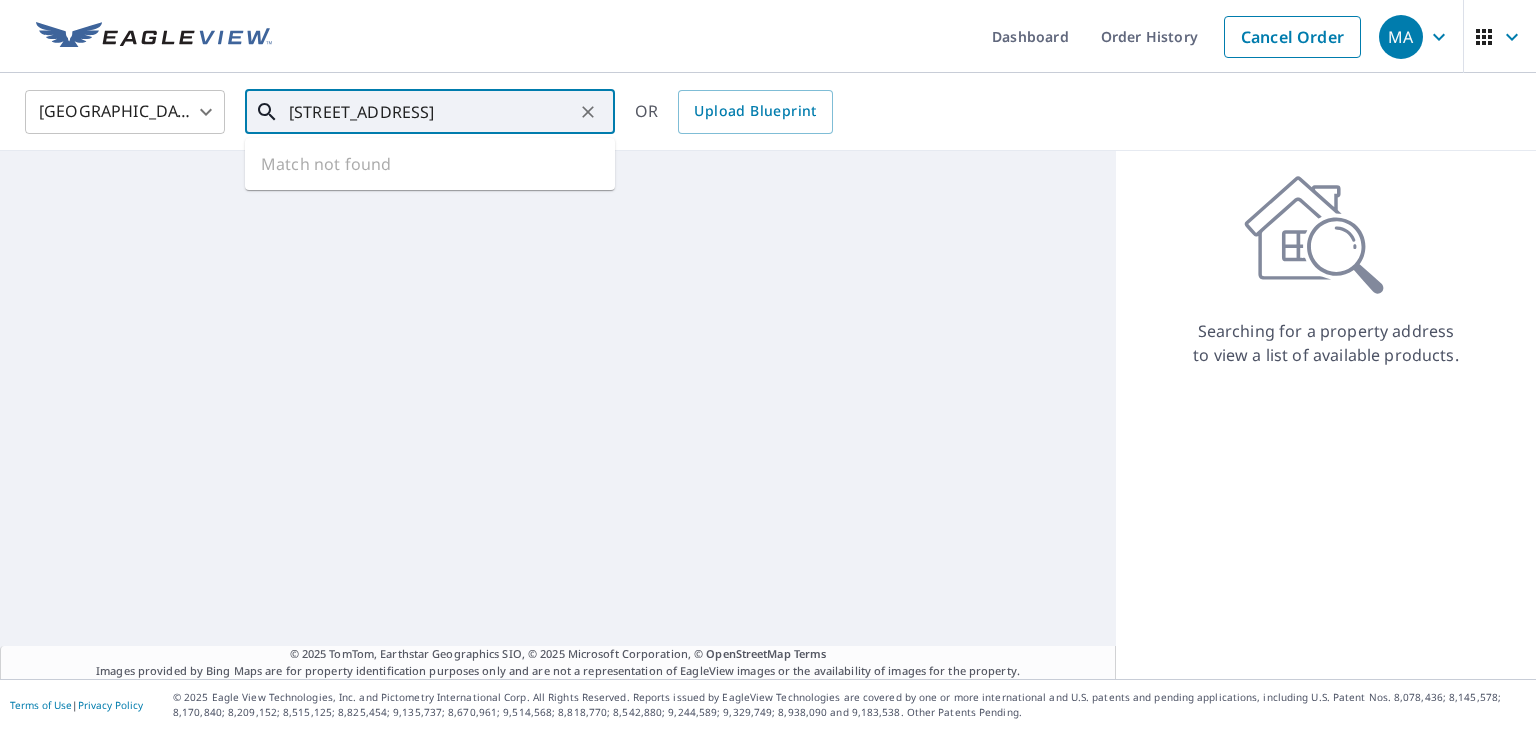 scroll, scrollTop: 0, scrollLeft: 27, axis: horizontal 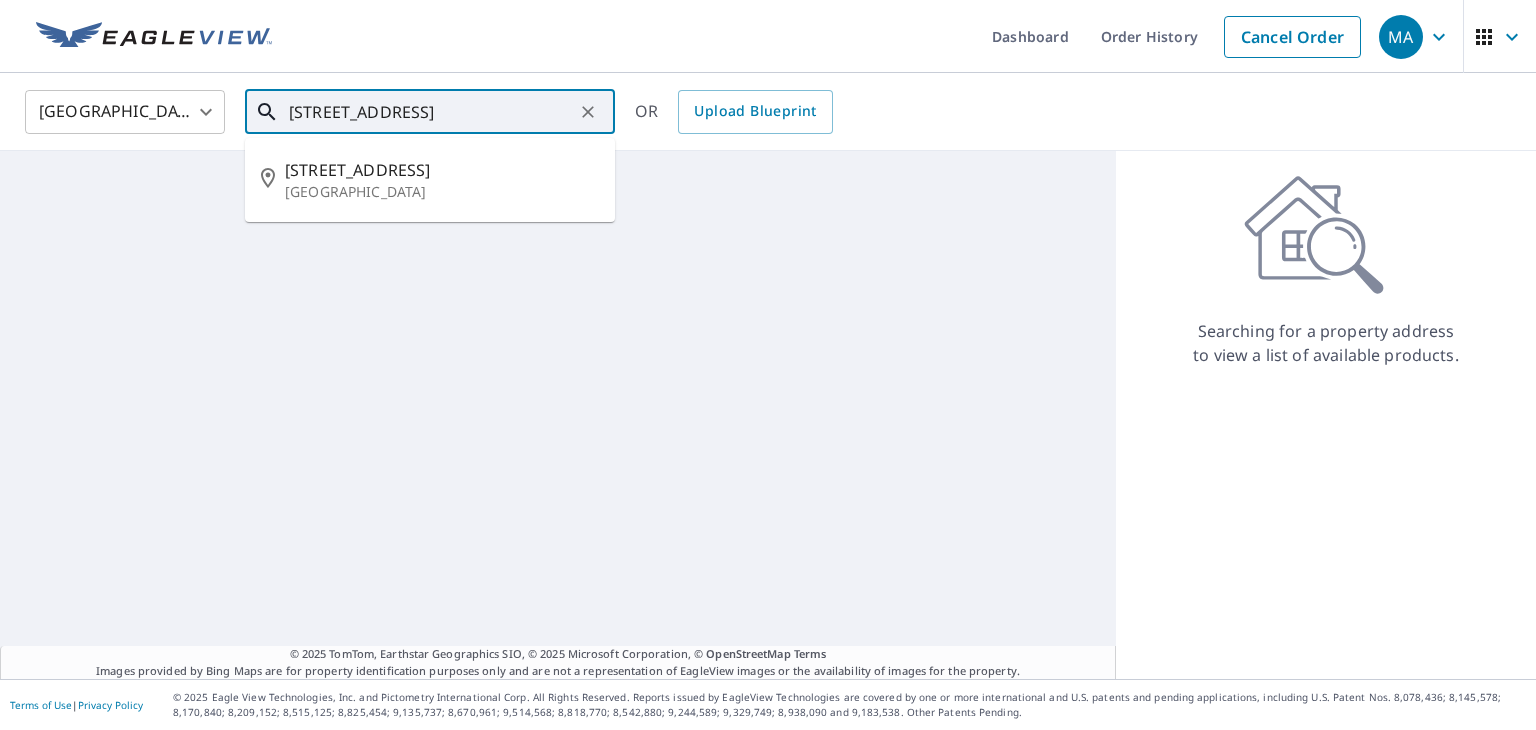 type on "1100 WoodLawn St Kannapolis NC 28083" 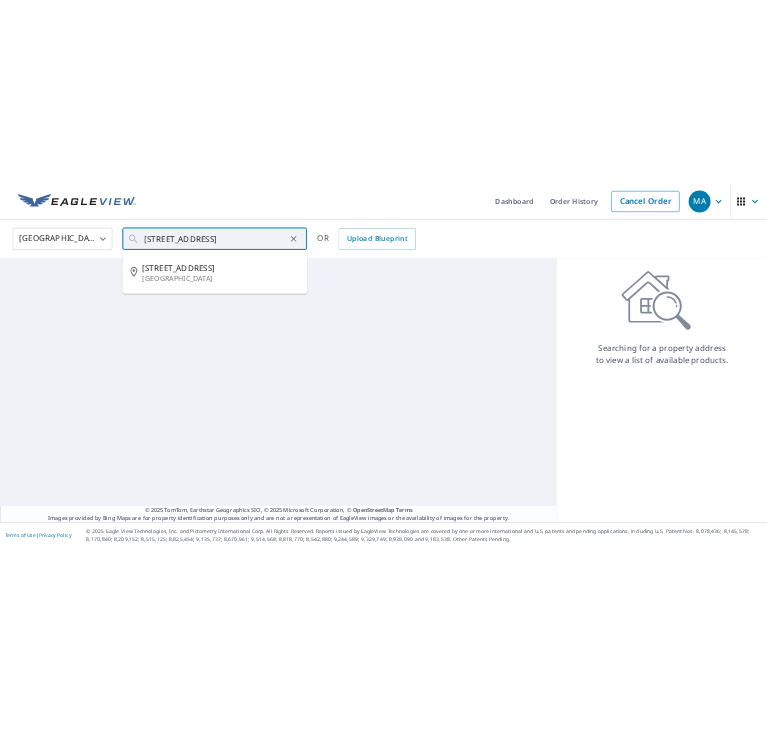 scroll, scrollTop: 0, scrollLeft: 0, axis: both 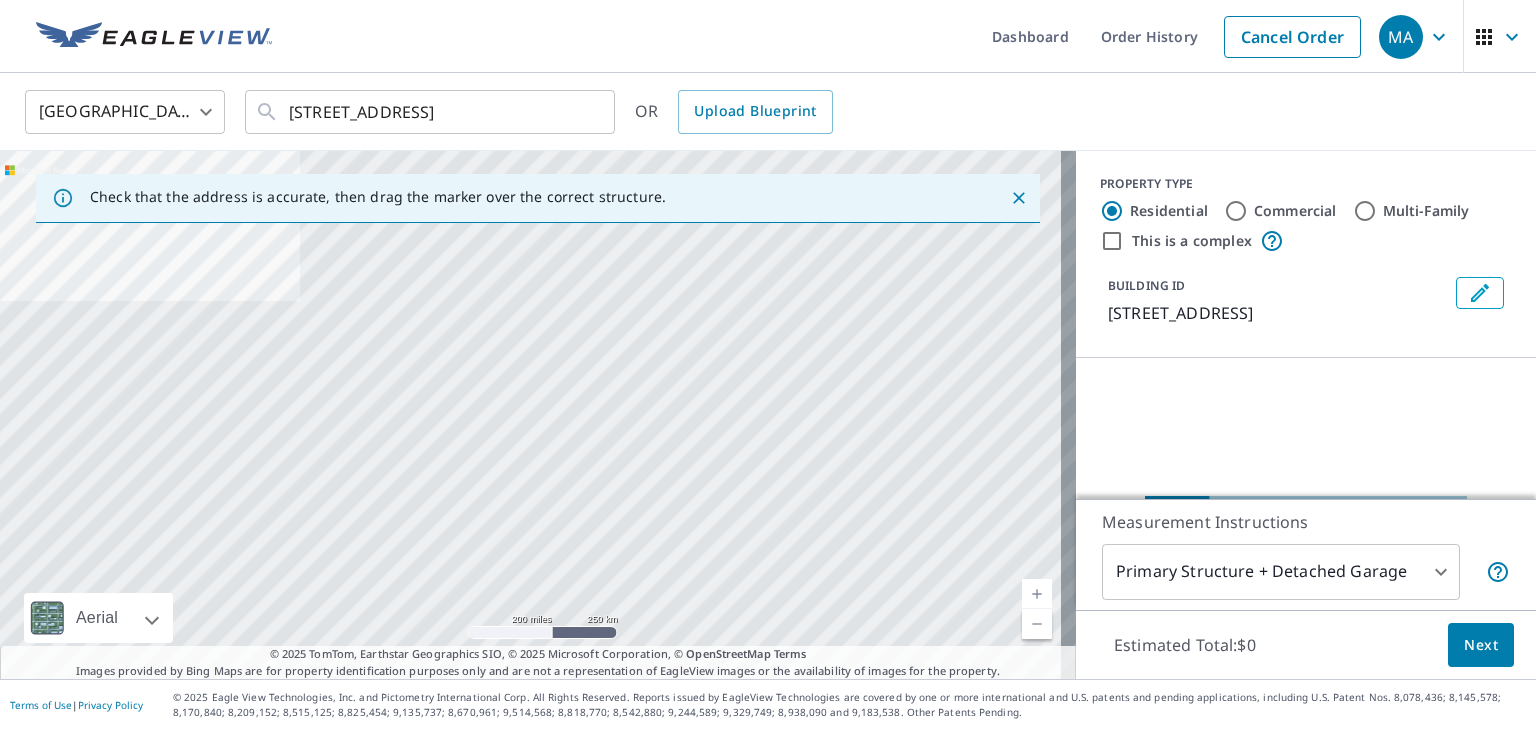 click on "United States US ​ 1100 WoodLawn St Kannapolis NC 28083 ​ OR Upload Blueprint" at bounding box center (768, 112) 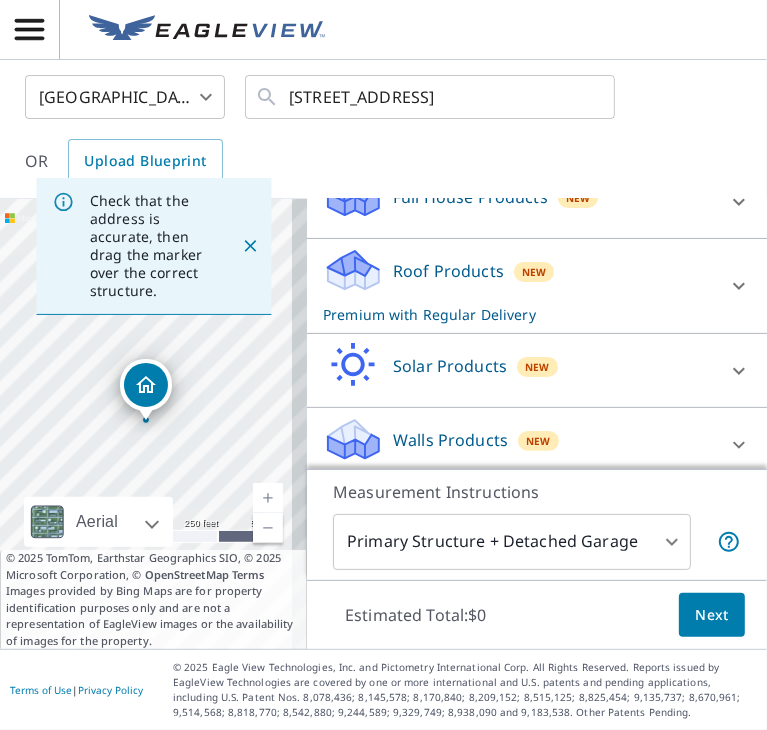 scroll, scrollTop: 252, scrollLeft: 0, axis: vertical 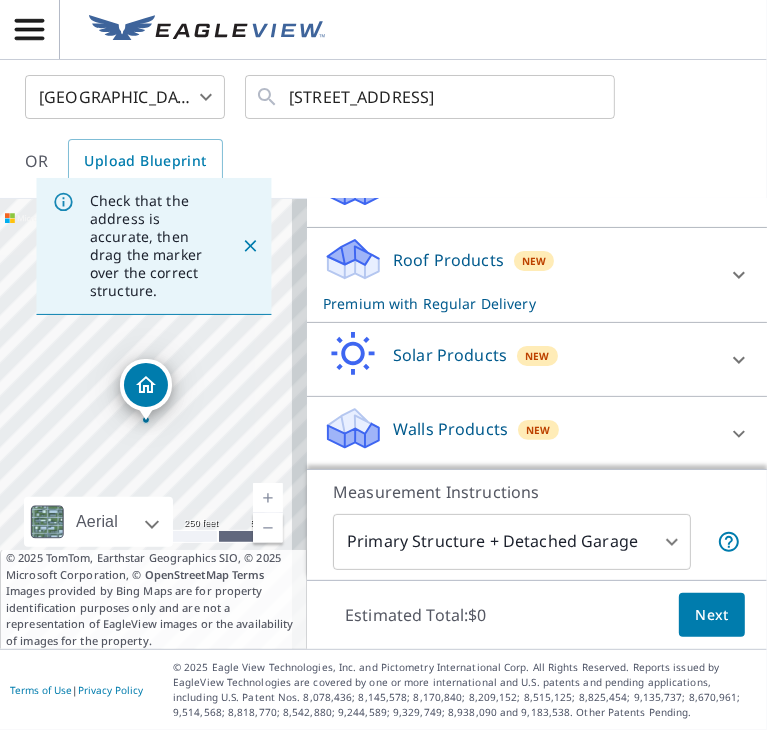 click on "Next" at bounding box center [712, 615] 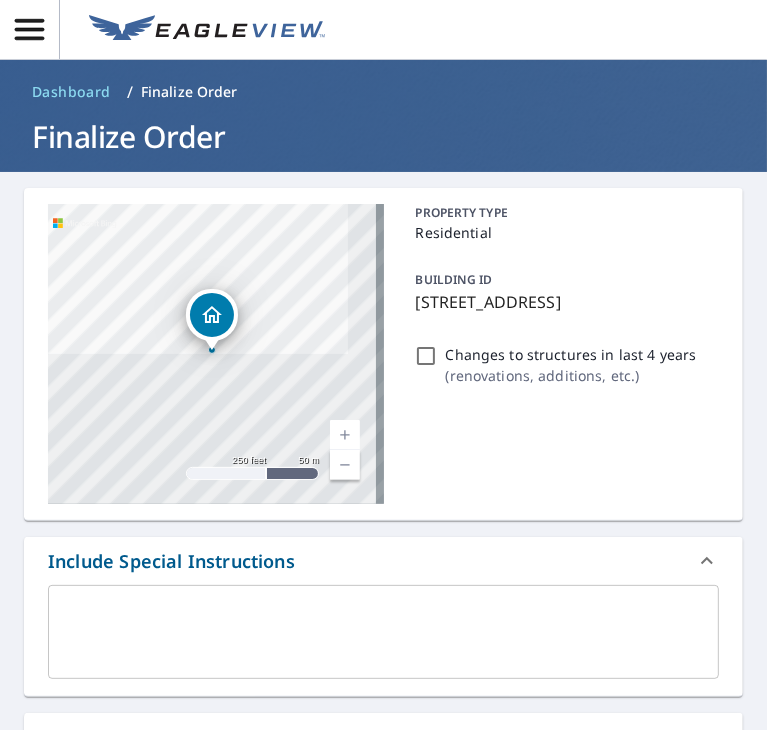click at bounding box center [383, 632] 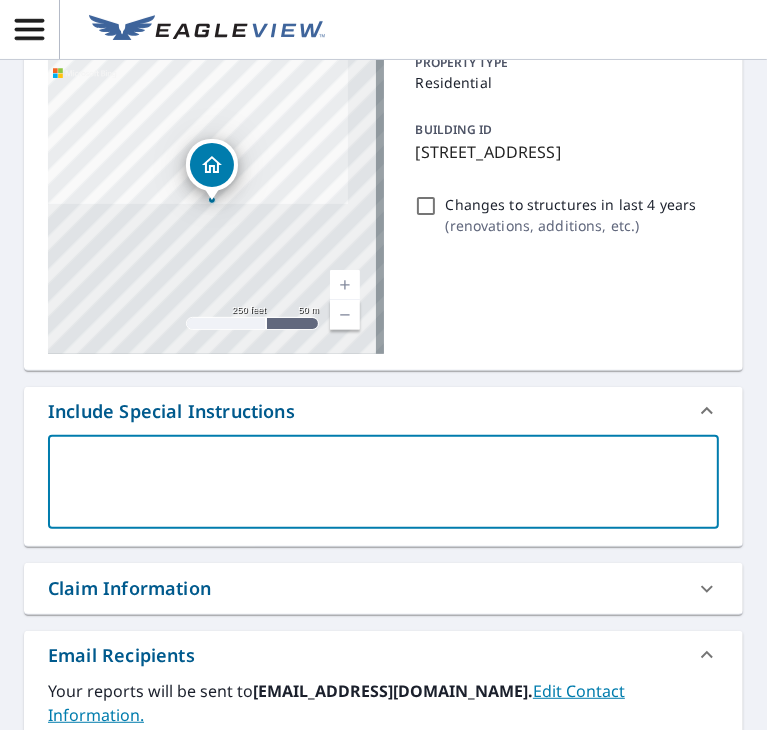 scroll, scrollTop: 400, scrollLeft: 0, axis: vertical 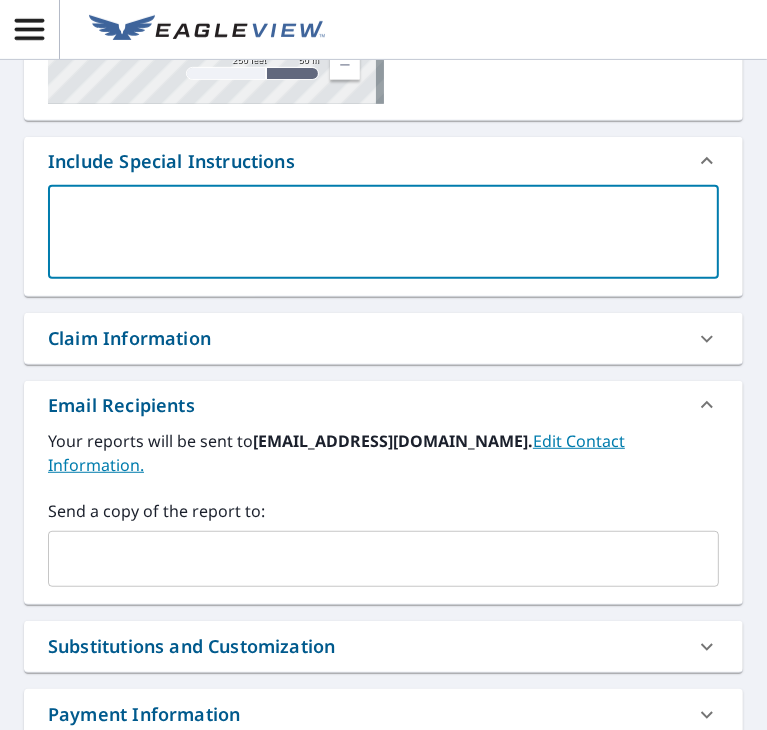click at bounding box center [368, 559] 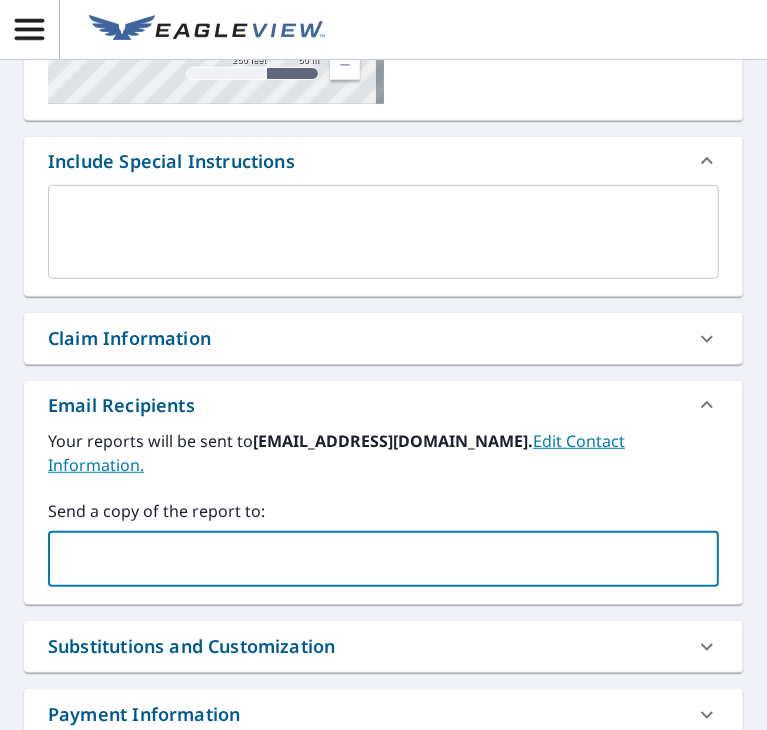 paste on "kshenk@homegeniusexteriors.com" 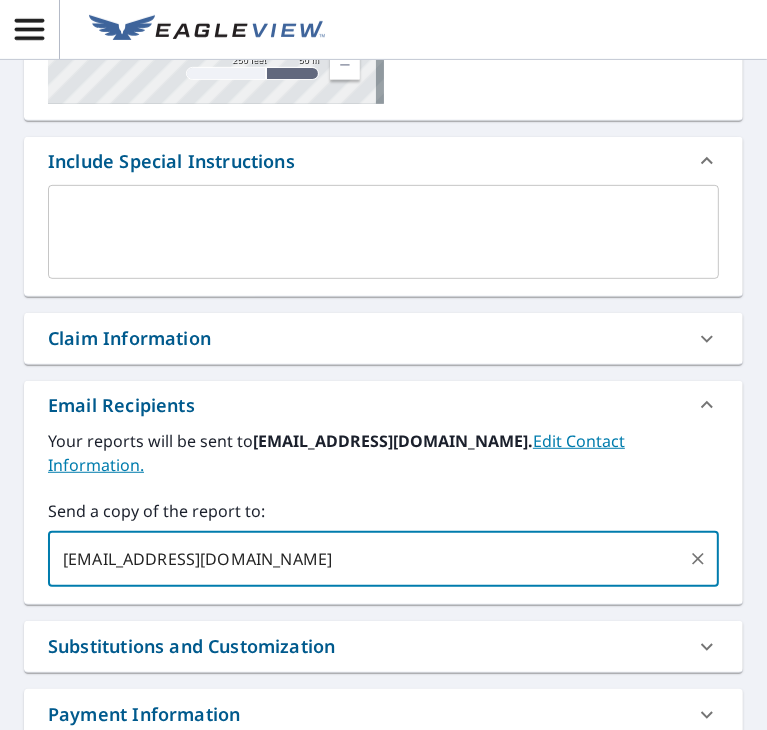 type 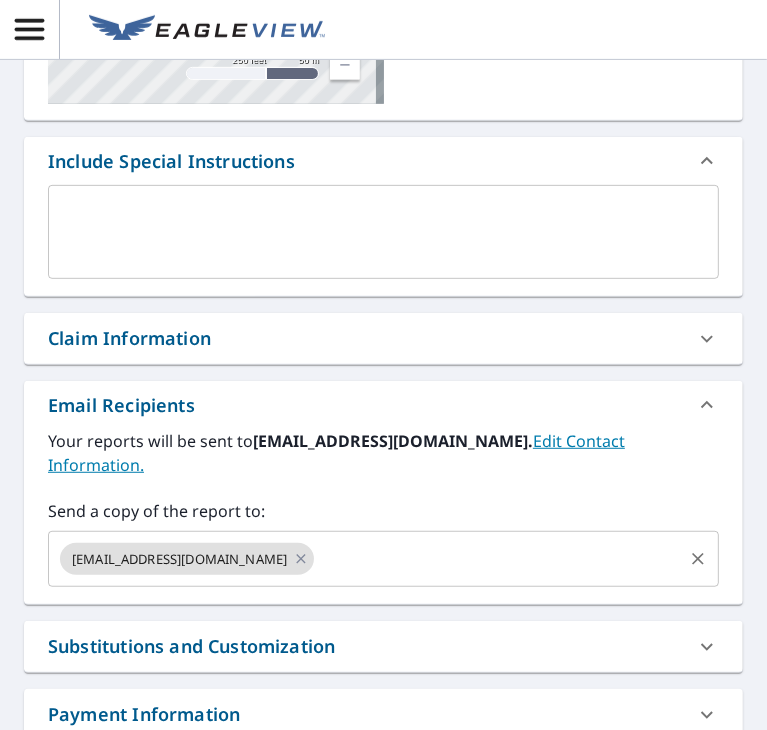 click at bounding box center (498, 559) 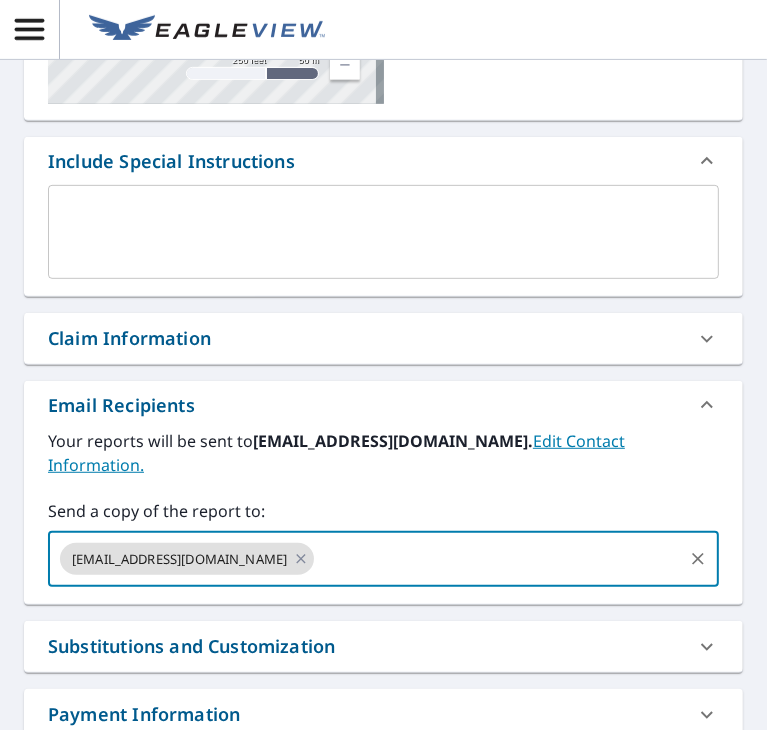 paste on "jdepaul@homegeniusexteriors.com" 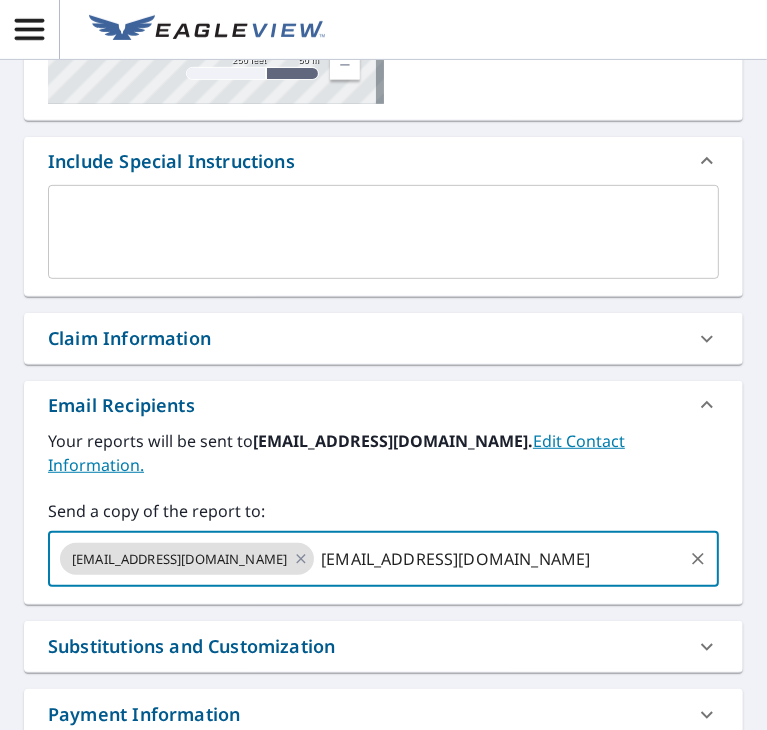 type 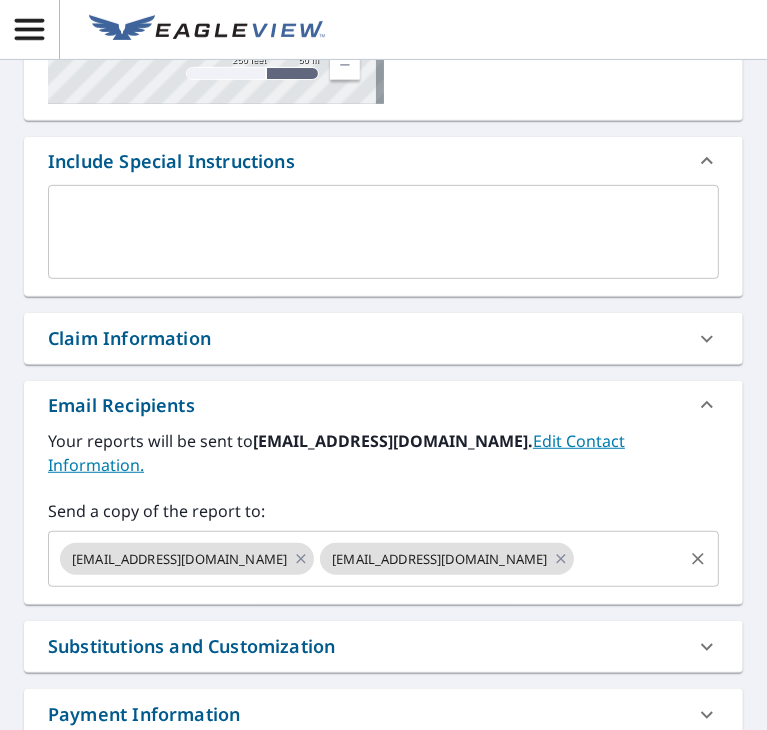 click at bounding box center [628, 559] 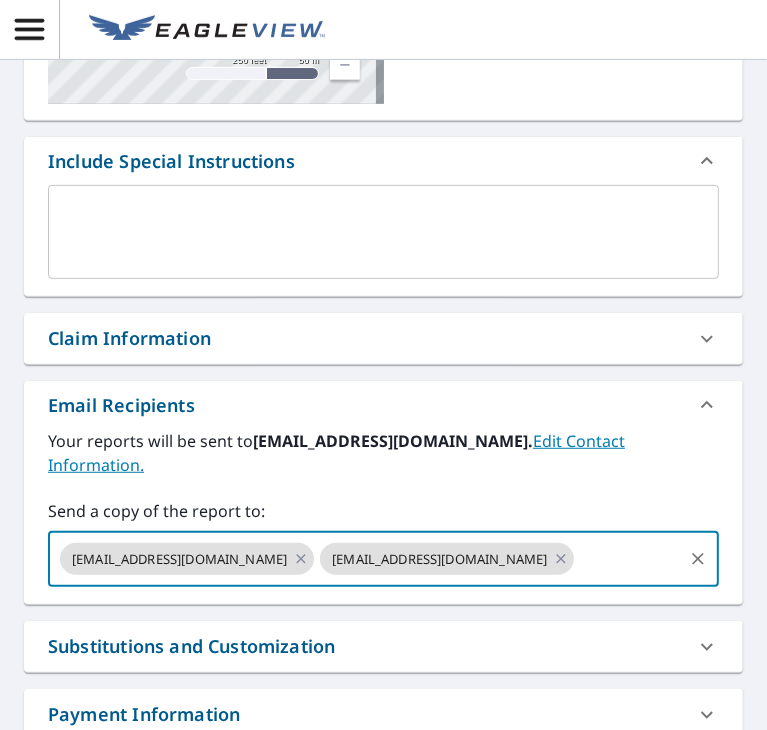 paste on "larboleda@homegeniusexteriors.com" 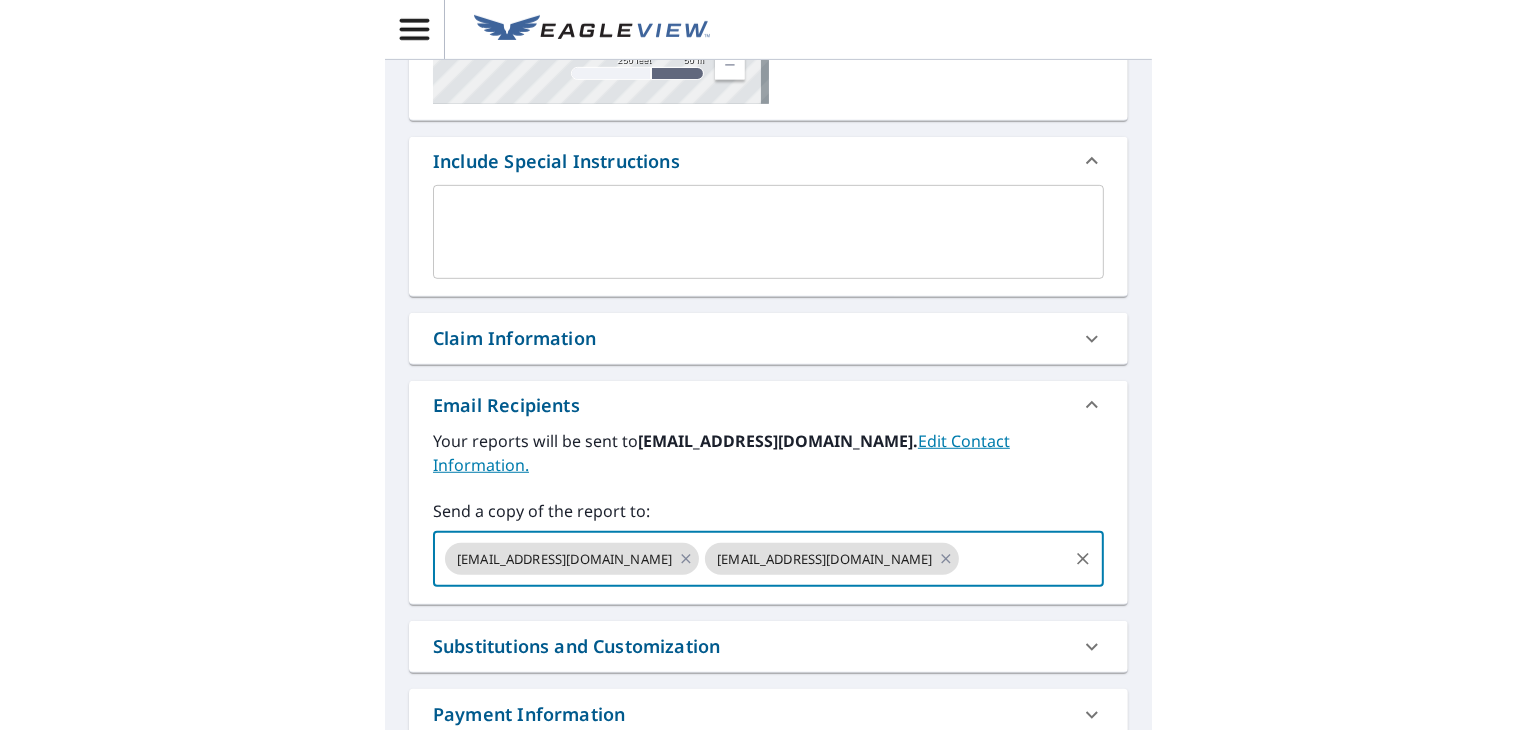 scroll, scrollTop: 0, scrollLeft: 0, axis: both 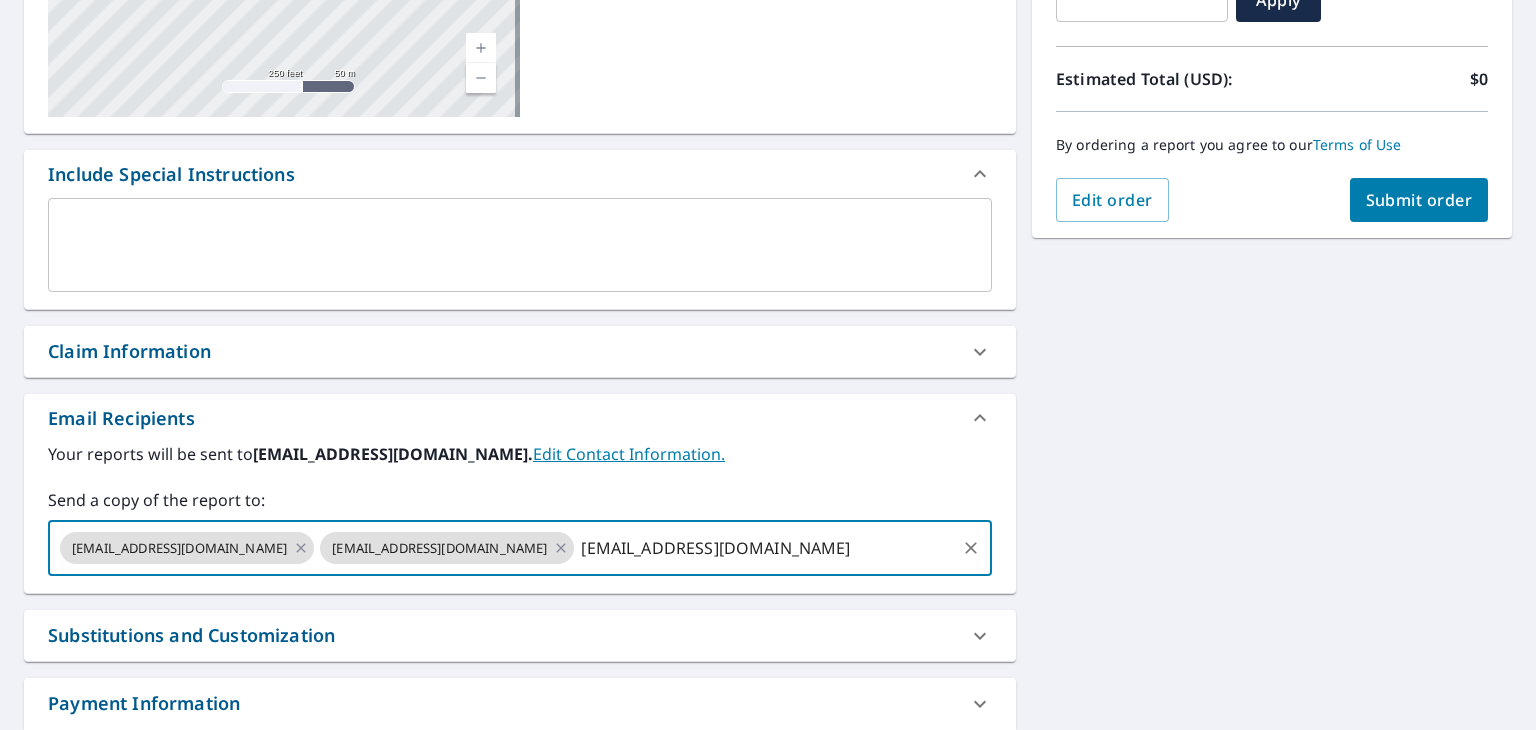 type 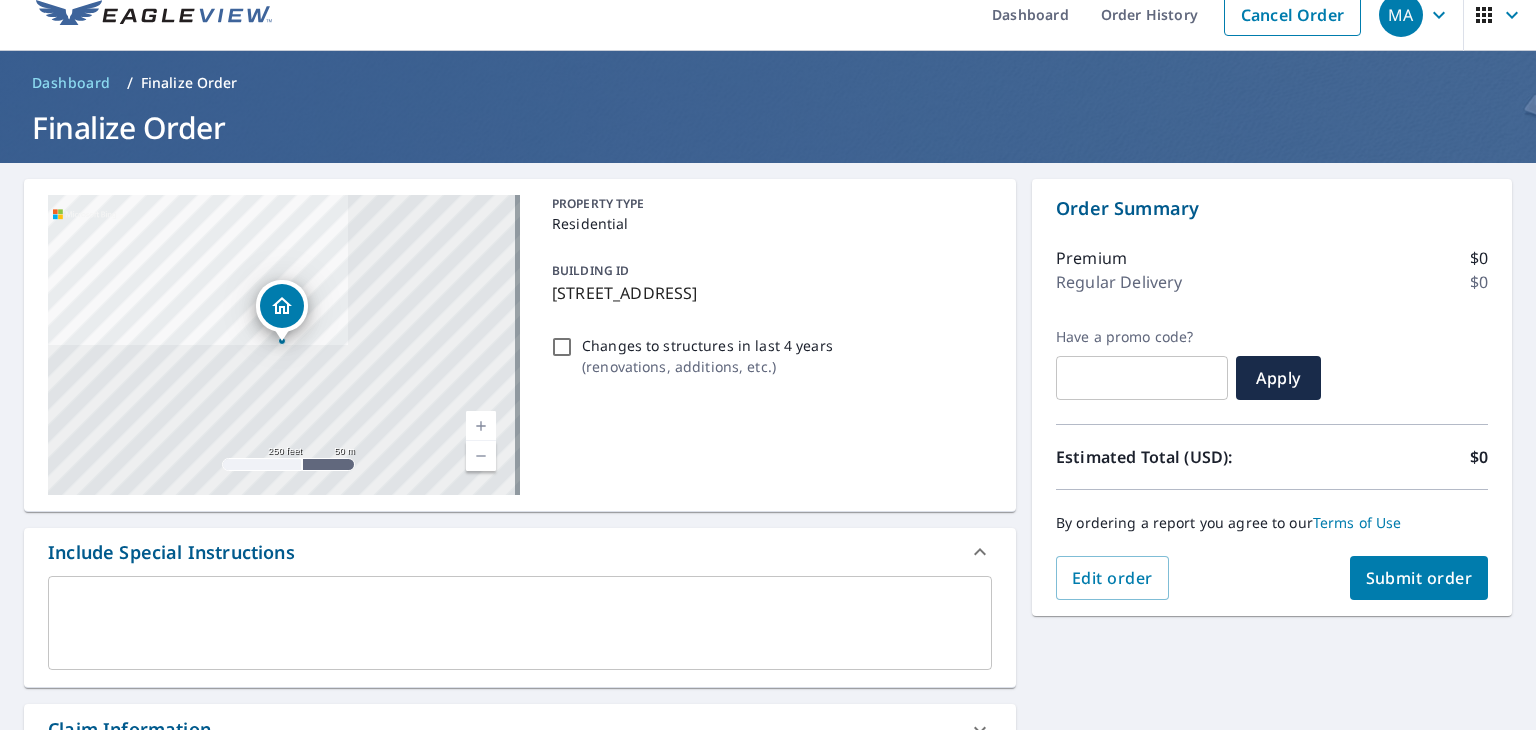 scroll, scrollTop: 0, scrollLeft: 0, axis: both 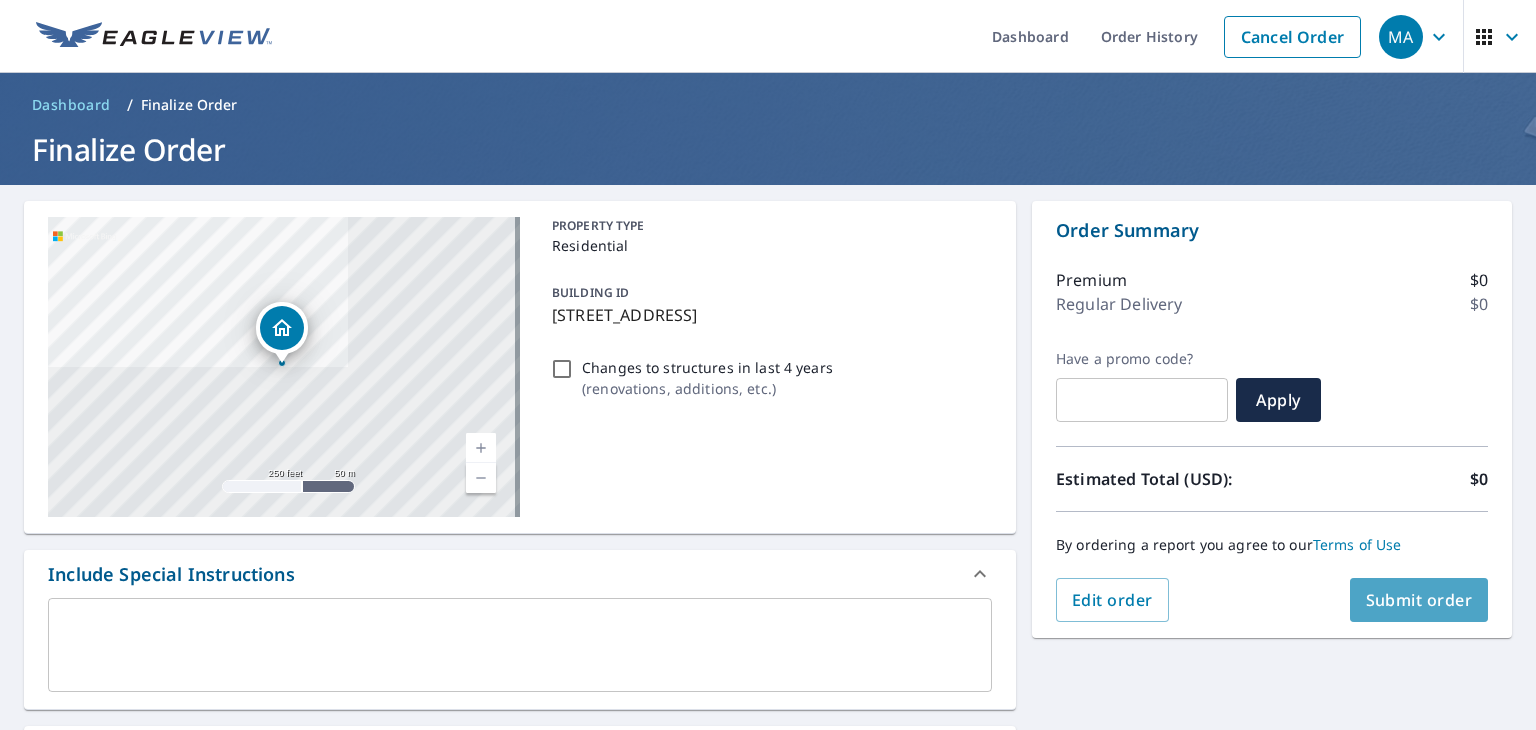 click on "Submit order" at bounding box center (1419, 600) 